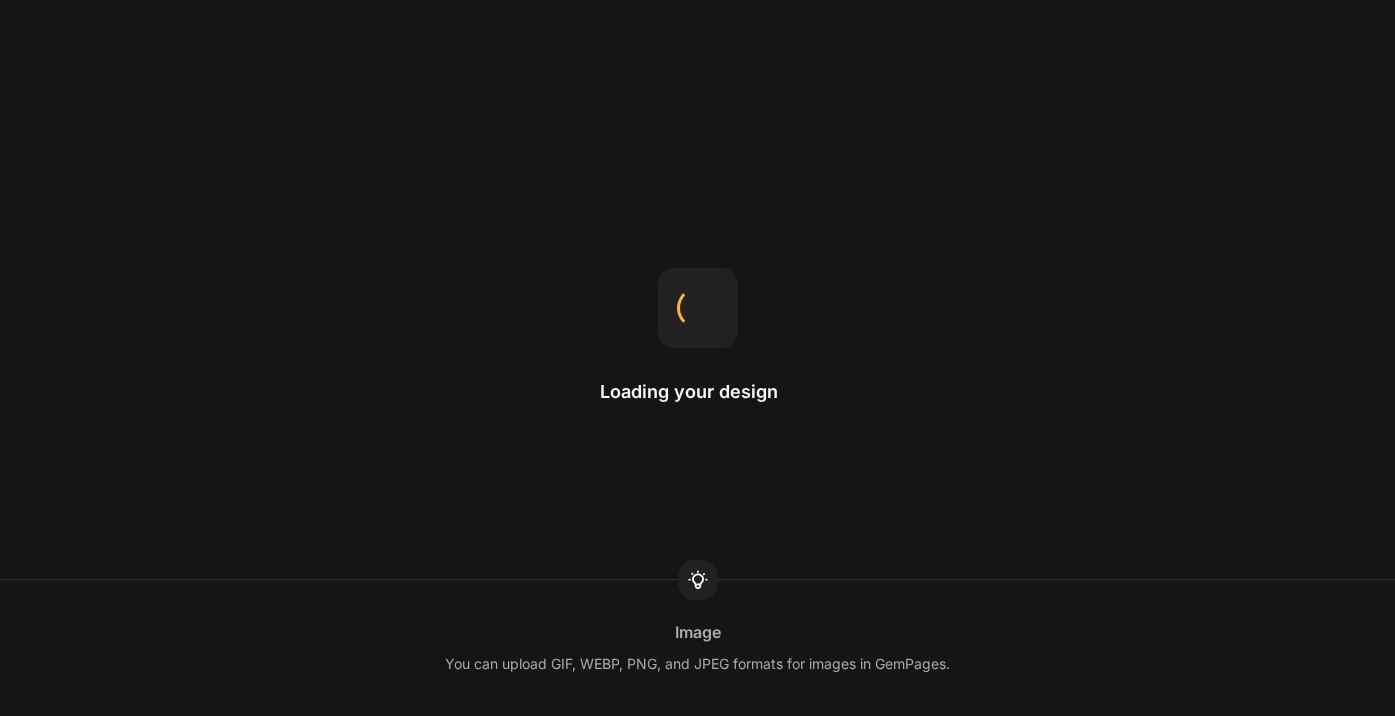 scroll, scrollTop: 0, scrollLeft: 0, axis: both 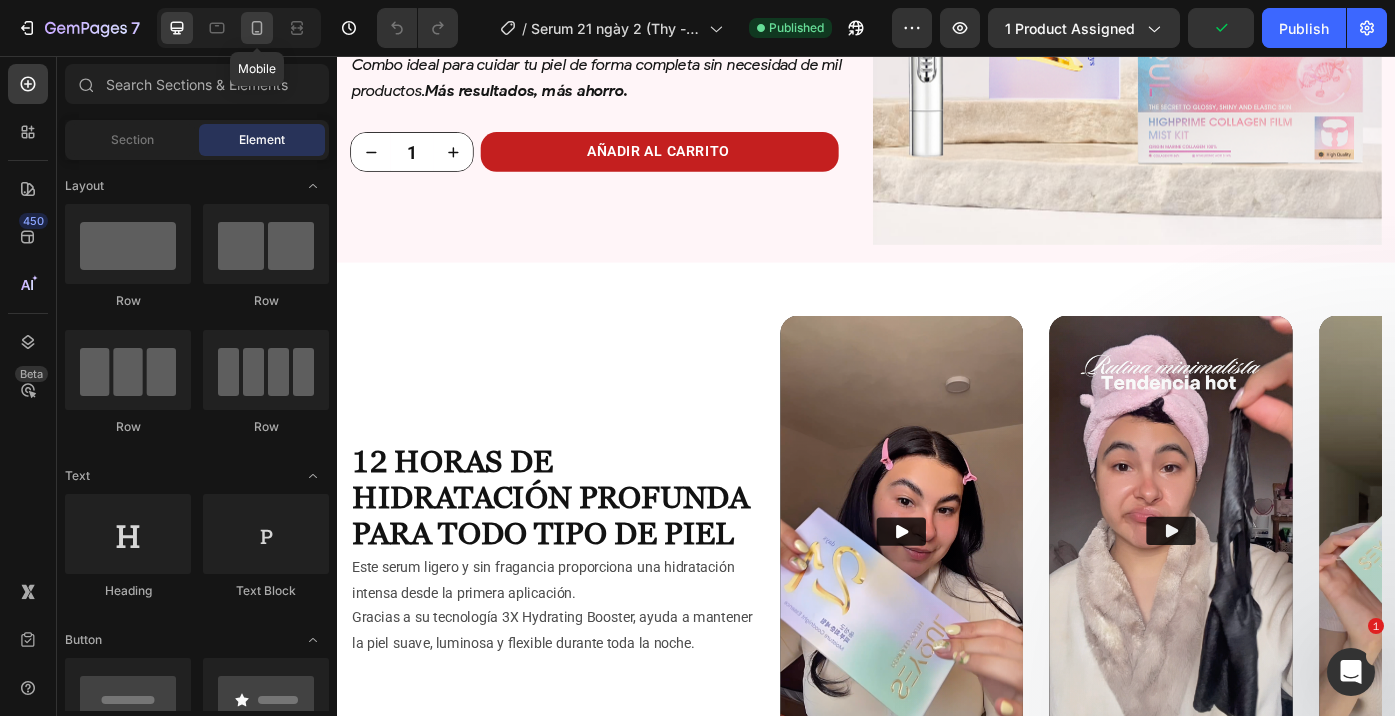 click 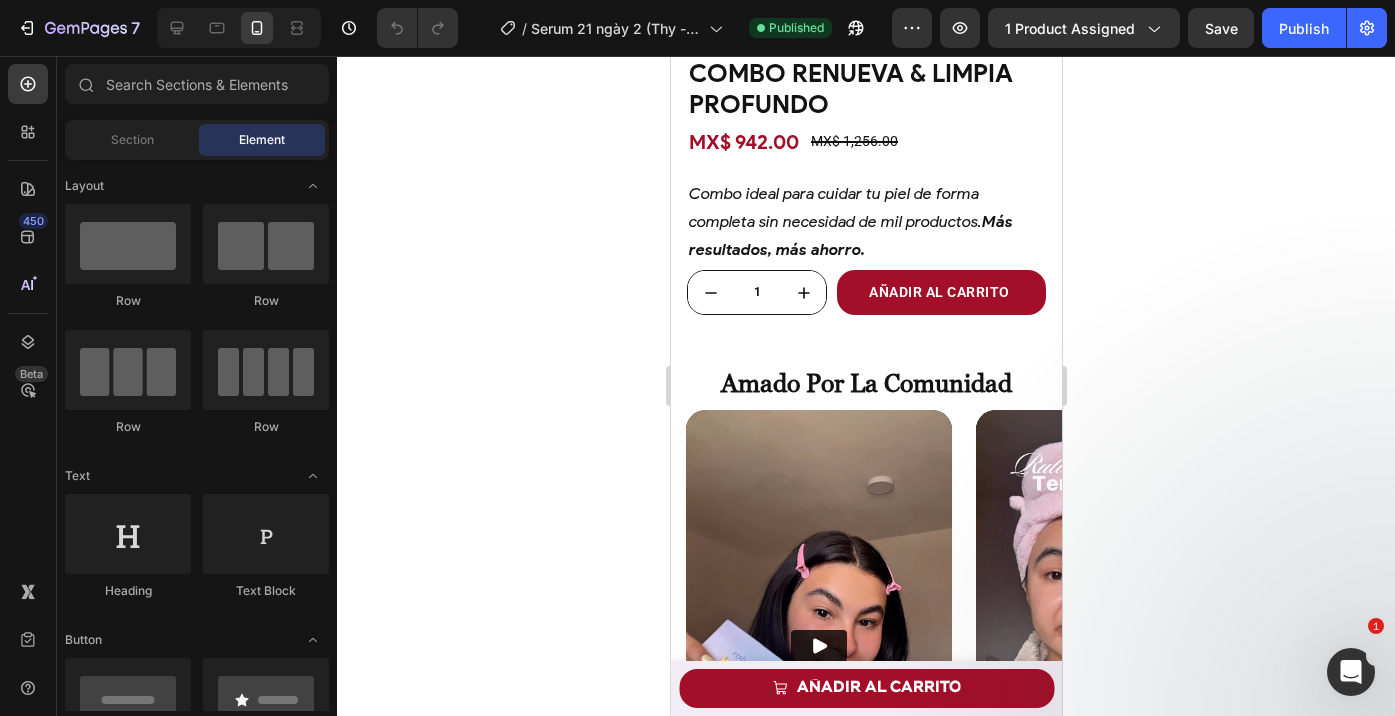 scroll, scrollTop: 1938, scrollLeft: 0, axis: vertical 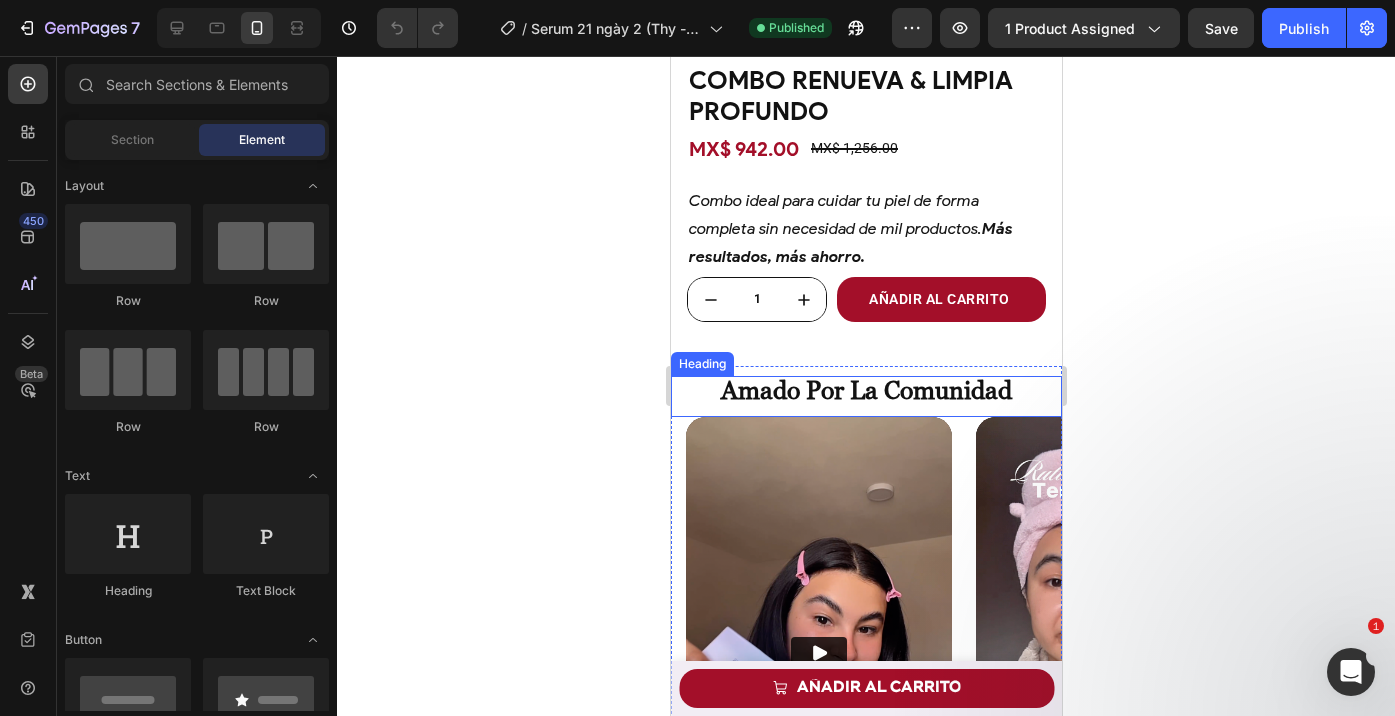 click on "amado por la comunidad" at bounding box center (865, 391) 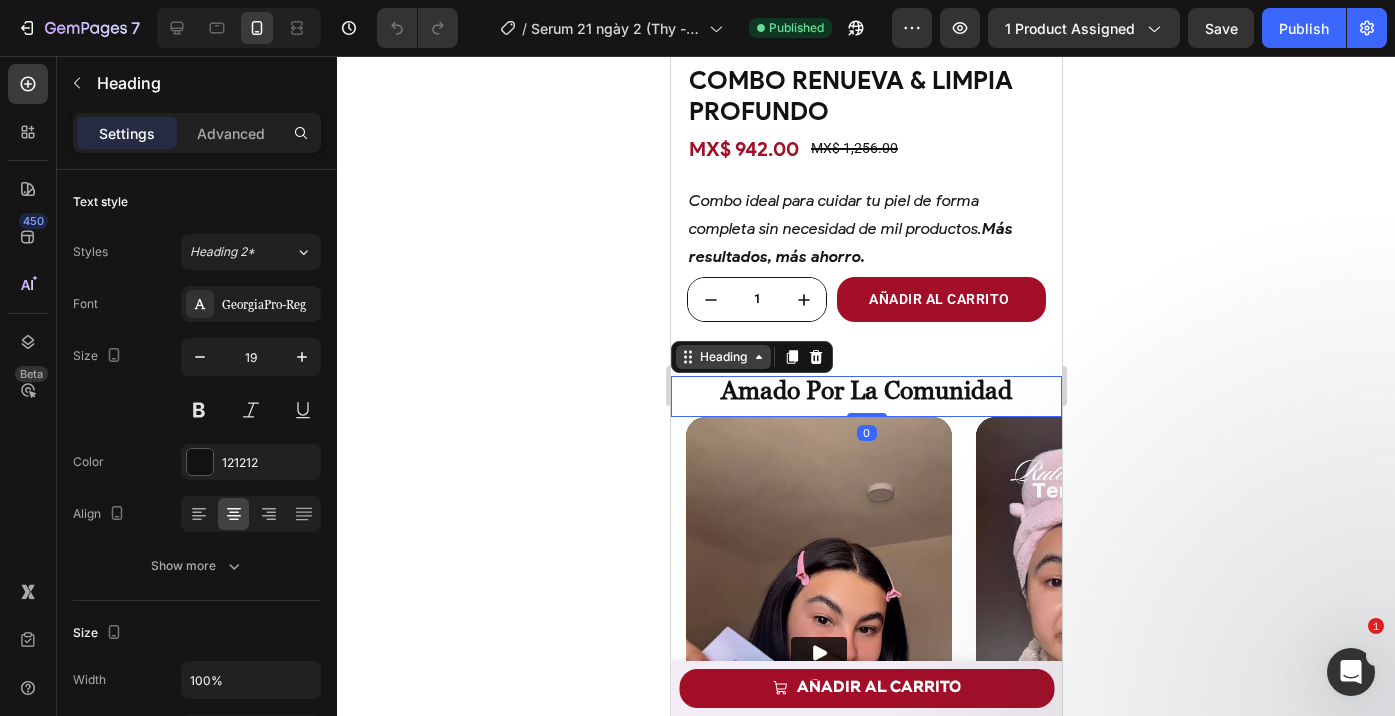 click 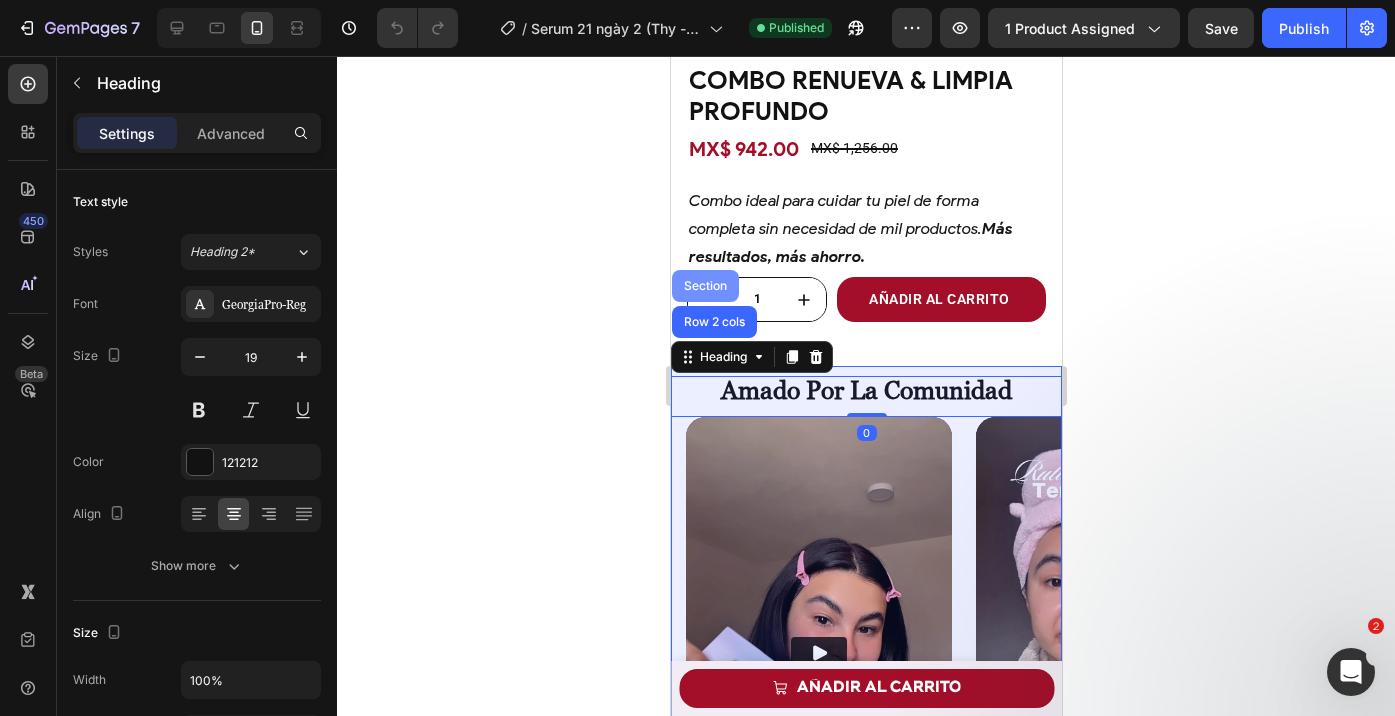 click on "Section" at bounding box center (704, 286) 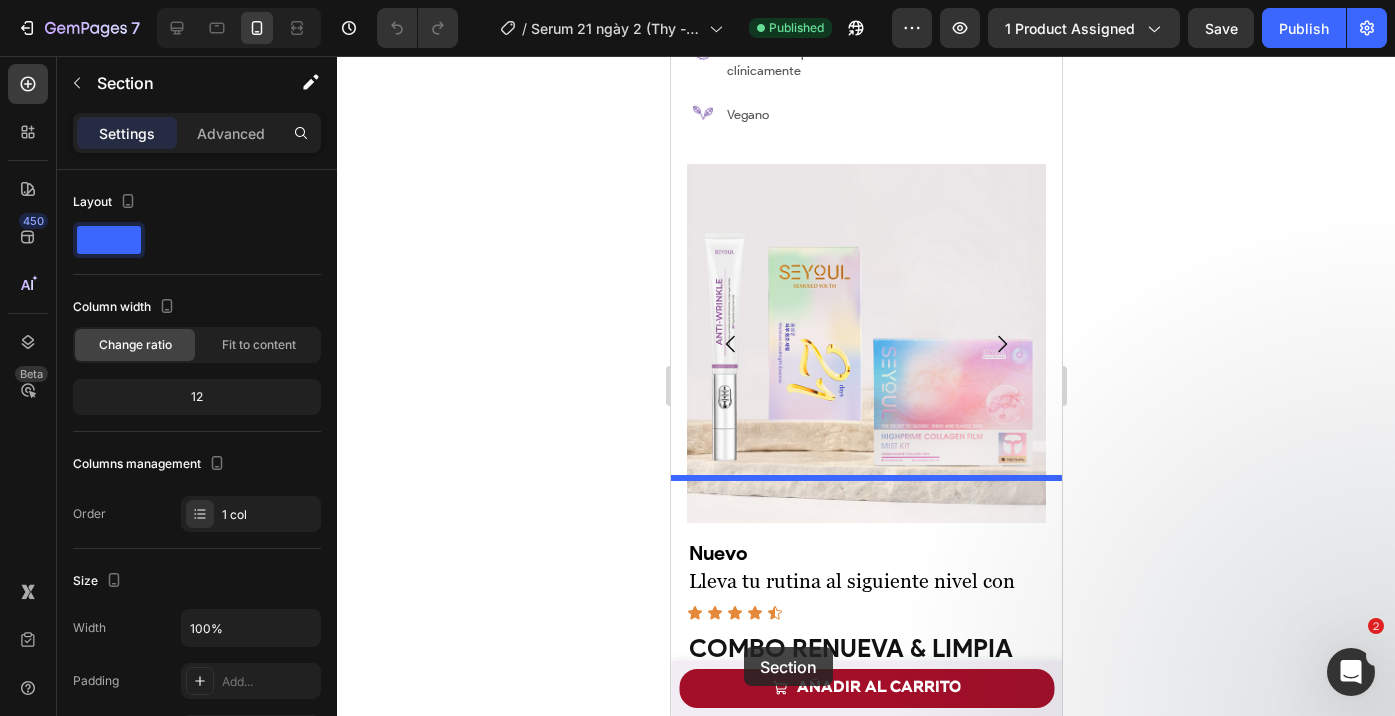 scroll, scrollTop: 1497, scrollLeft: 0, axis: vertical 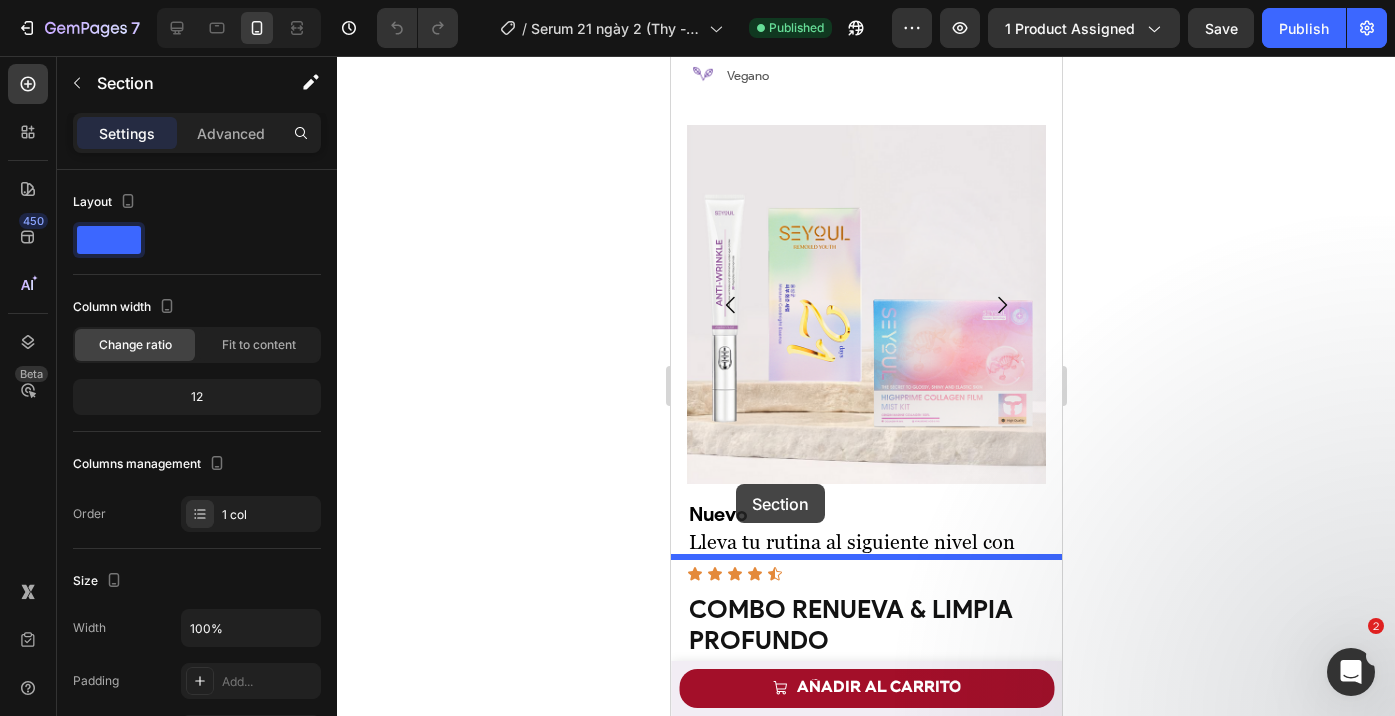 drag, startPoint x: 676, startPoint y: 343, endPoint x: 736, endPoint y: 485, distance: 154.15576 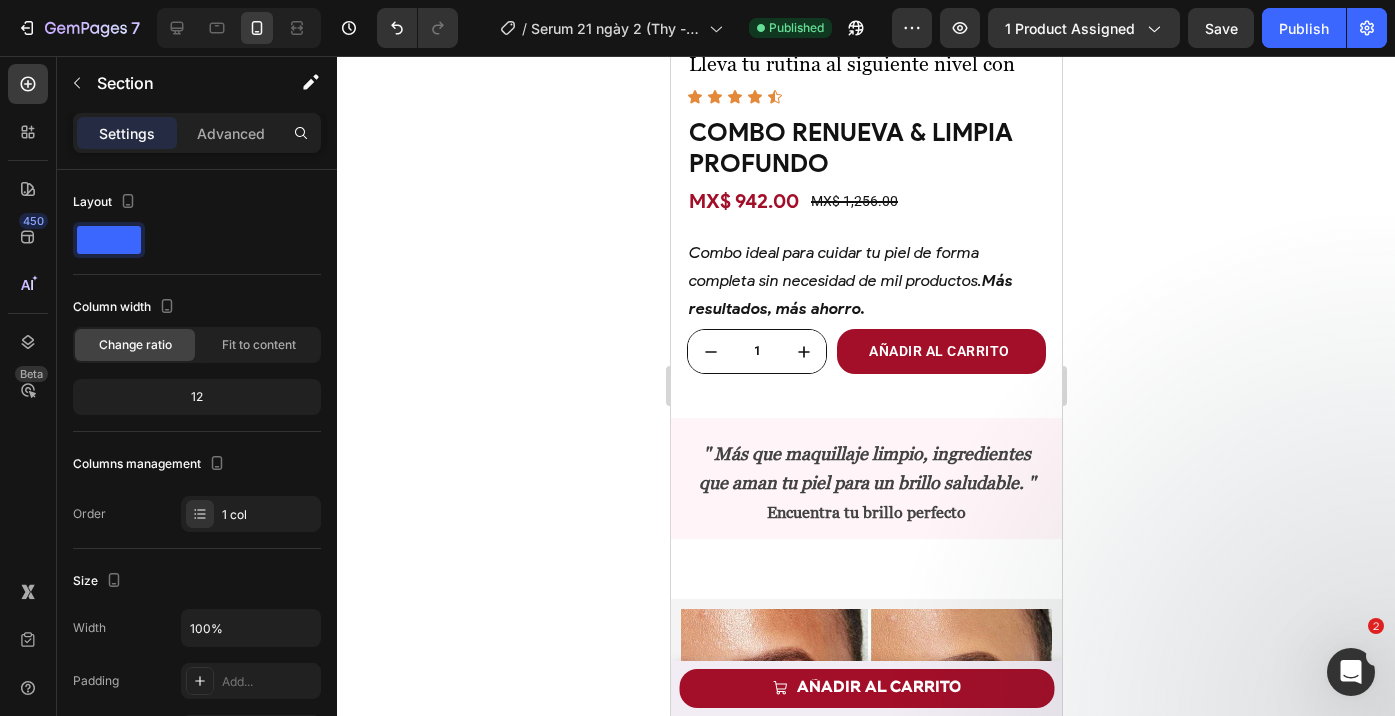 scroll, scrollTop: 3018, scrollLeft: 0, axis: vertical 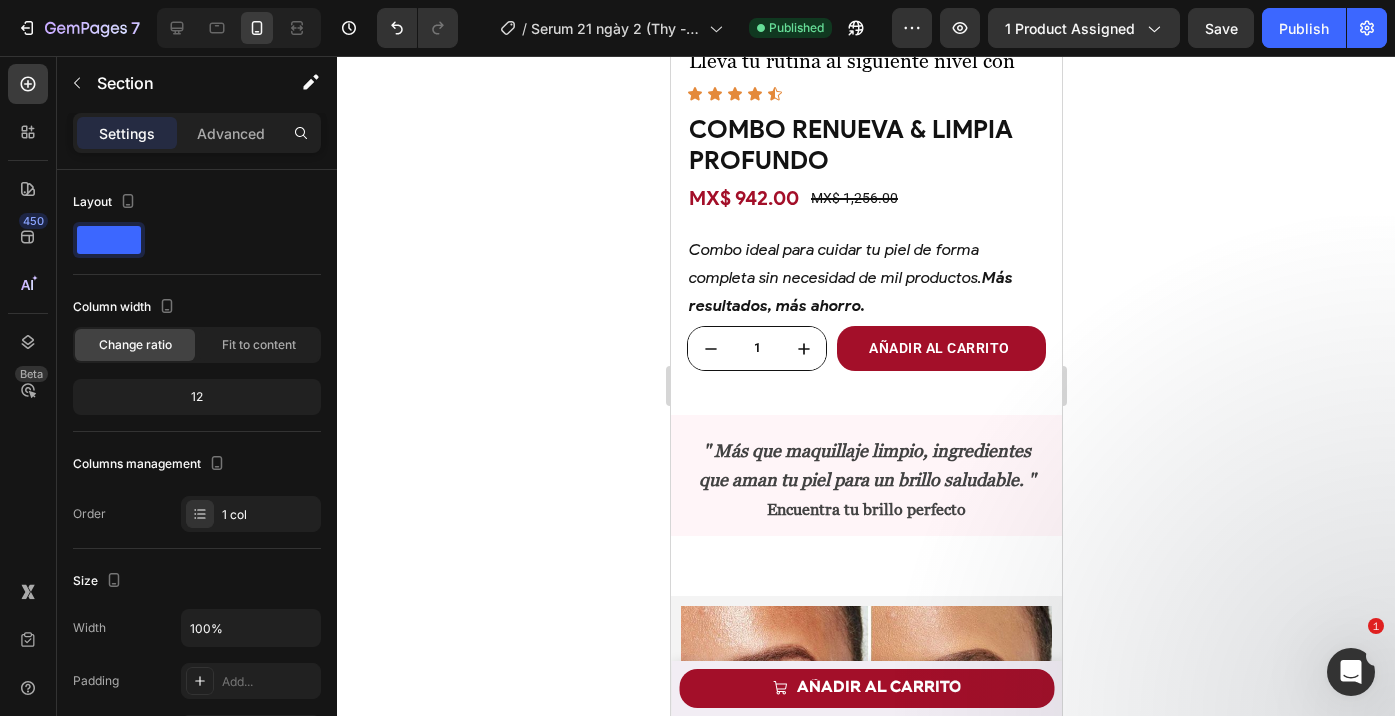 click 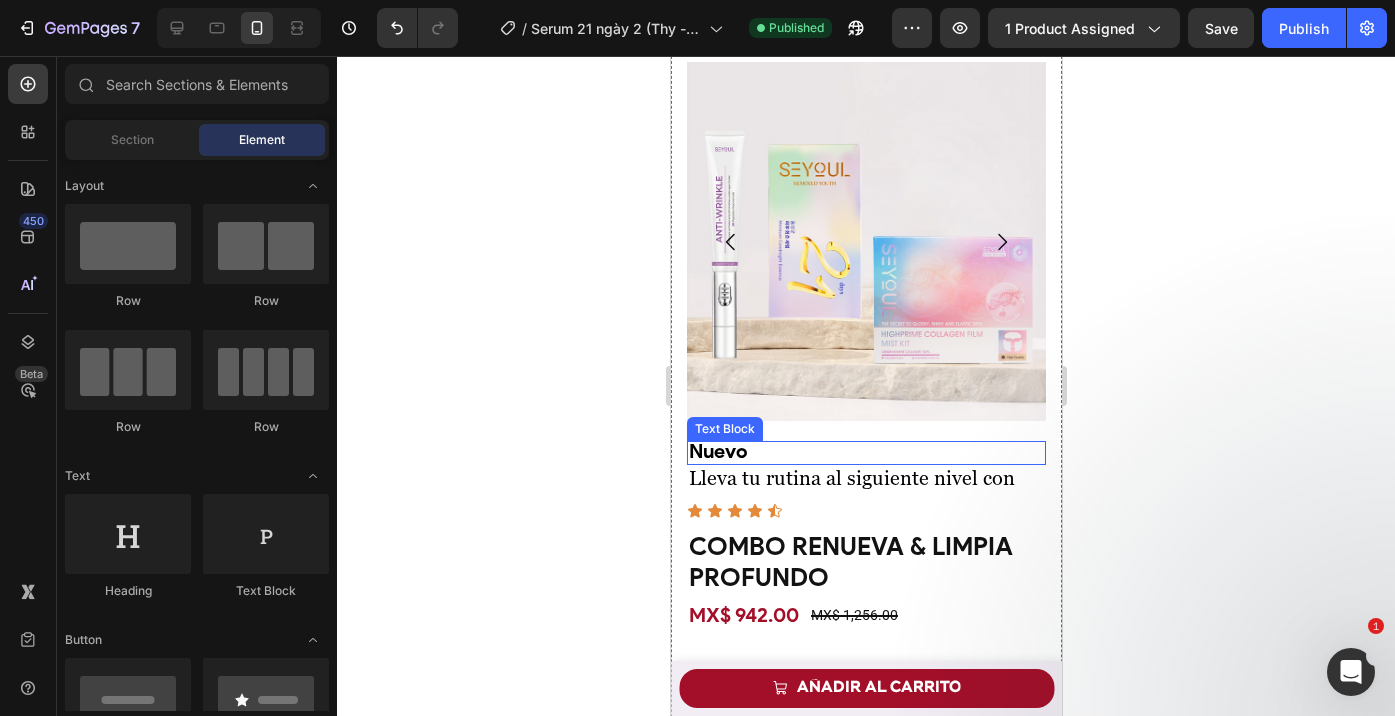 scroll, scrollTop: 2293, scrollLeft: 0, axis: vertical 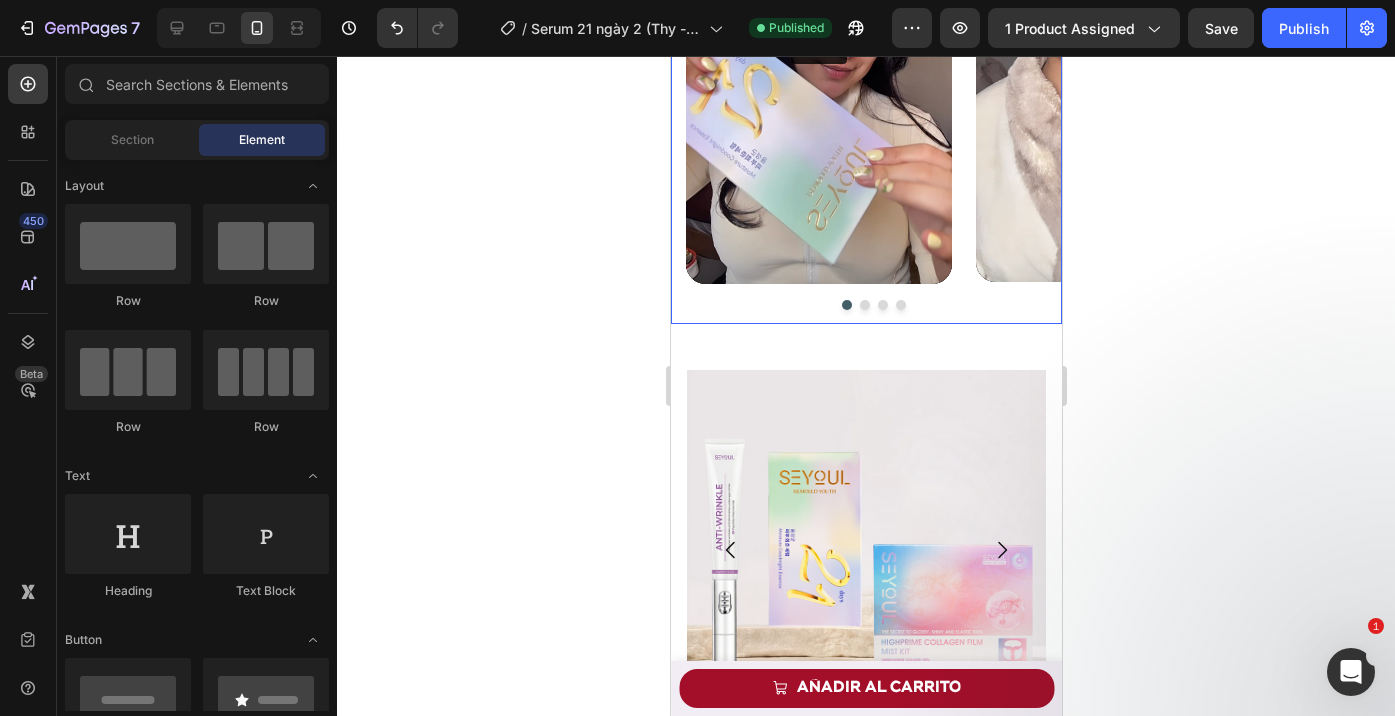 click on "Video Video Video Video Carousel" at bounding box center (865, 68) 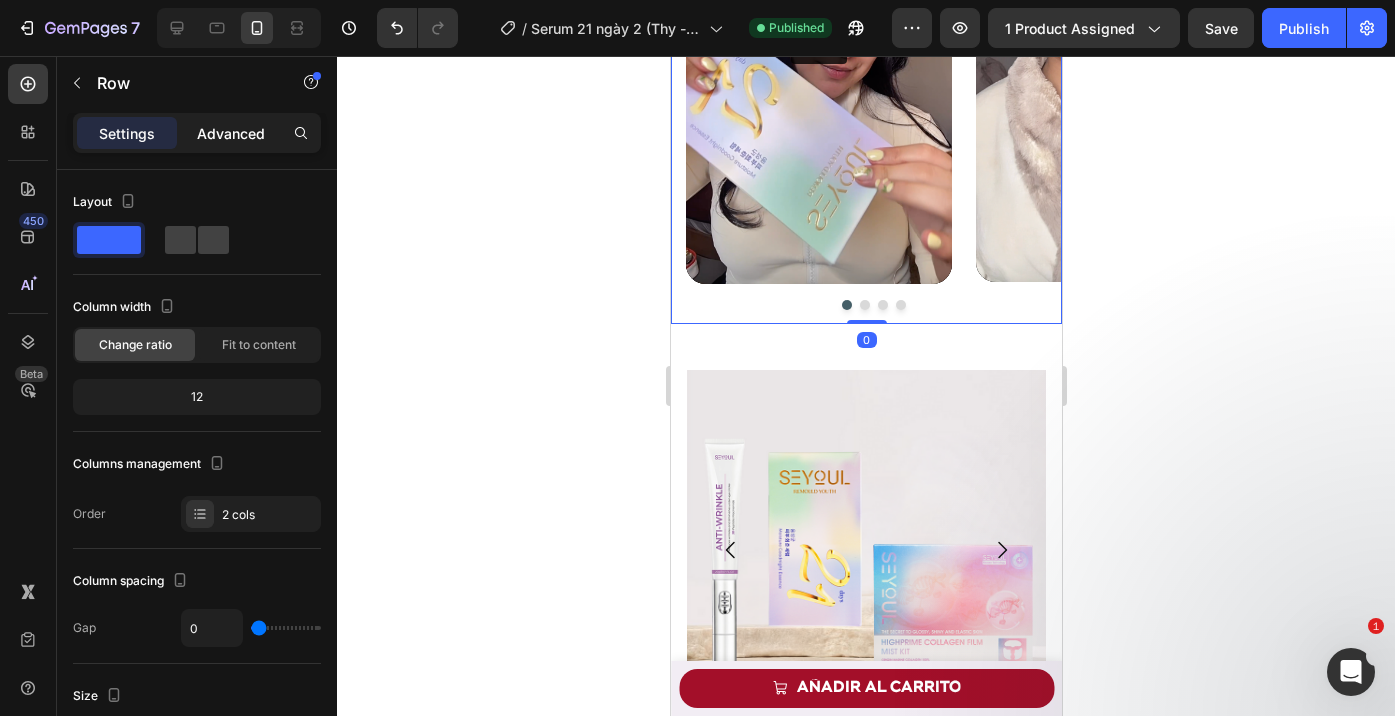 click on "Advanced" at bounding box center [231, 133] 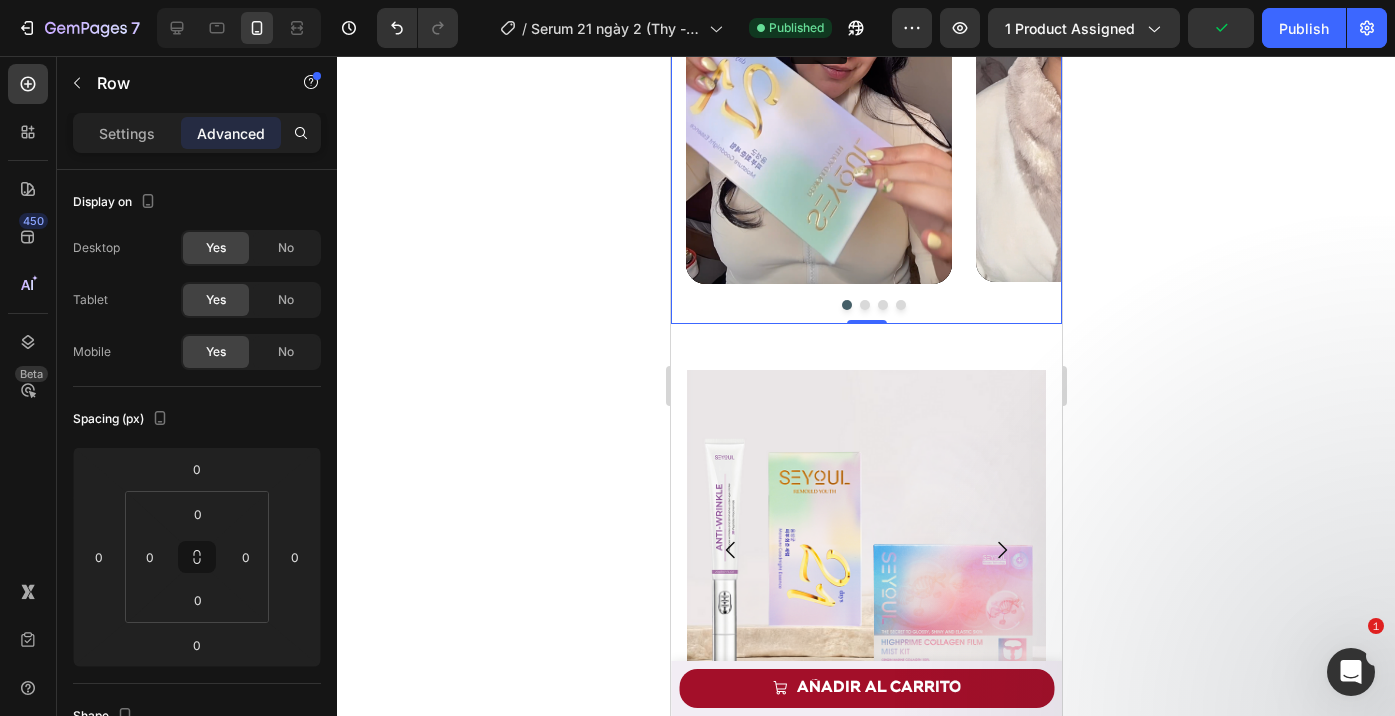 click on "Product Images Seyoul™ Suero 21 Días - A01 Product Title MX$ 419.00 Product Price Product Price Row
AÑADIR AL CARRITO Button Row Product Sticky amado por la comunidad Heading 12 HORAS DE HIDRATACIÓN PROFUNDA PARA TODO TIPO DE PIEL Heading Este serum ligero y sin fragancia proporciona una hidratación intensa desde la primera aplicación. Gracias a su tecnología 3X Hydrating Booster, ayuda a mantener la piel suave, luminosa y flexible durante toda la noche. Text Block Video Video Video Video Carousel Row   0 Section 4 Image Naturales Ingredientes Text Block Row Image Eficacia comprobada clínicamente Text Block Row Image Vegano Text Block Row Image Eficacia clínica Text Block Row Image Sin crueldad Text Block Row Row Image Naturales Ingredientes Text Block Row Image Clínicamente probado Text Block Row Image Vegano Text Block Row Image Eficacia clínica Text Block Row Image Sin crueldad Text Block Row Section 5 Nuevo Text Block Heading Icon Icon Icon Icon Icon Row" at bounding box center (865, 829) 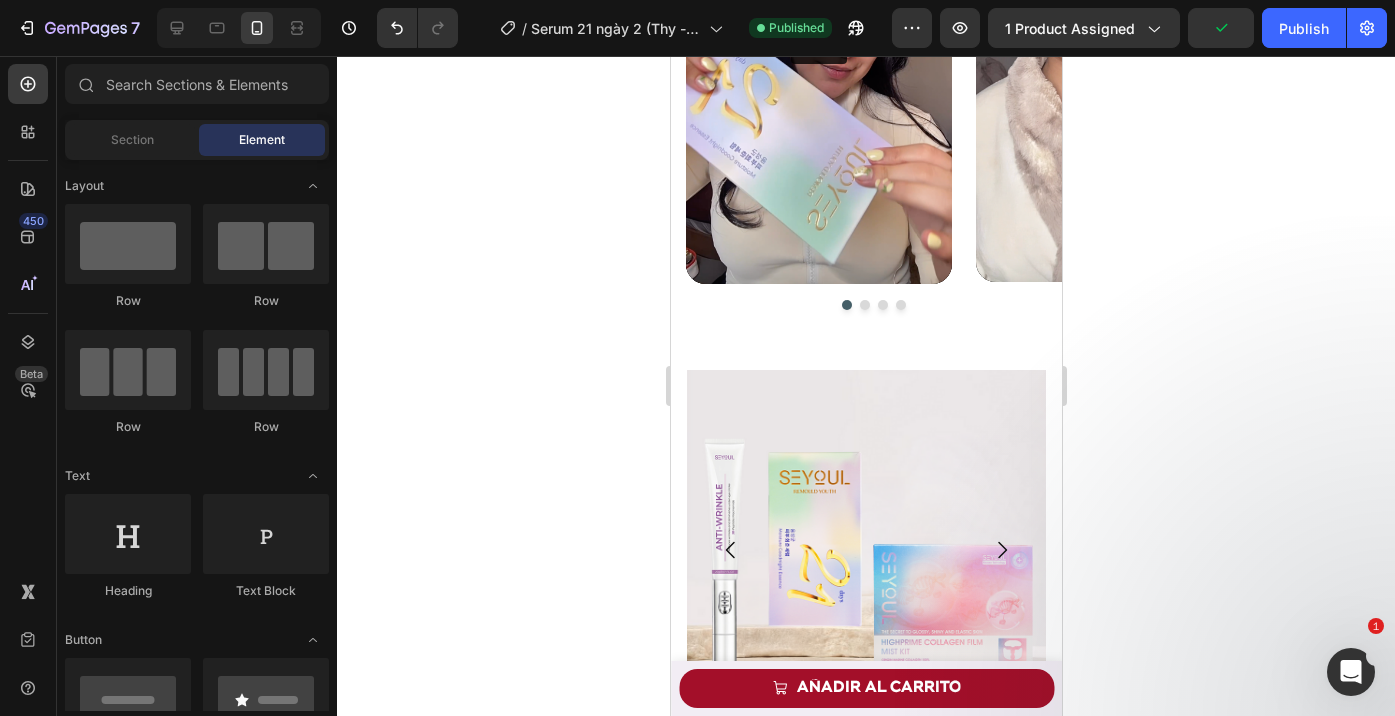 click on "Product Images Seyoul™ Suero 21 Días - A01 Product Title MX$ 419.00 Product Price Product Price Row
AÑADIR AL CARRITO Button Row Product Sticky amado por la comunidad Heading 12 HORAS DE HIDRATACIÓN PROFUNDA PARA TODO TIPO DE PIEL Heading Este serum ligero y sin fragancia proporciona una hidratación intensa desde la primera aplicación. Gracias a su tecnología 3X Hydrating Booster, ayuda a mantener la piel suave, luminosa y flexible durante toda la noche. Text Block Video Video Video Video Carousel Row Section 4 Image Naturales Ingredientes Text Block Row Image Eficacia comprobada clínicamente Text Block Row Image Vegano Text Block Row Image Eficacia clínica Text Block Row Image Sin crueldad Text Block Row Row Image Naturales Ingredientes Text Block Row Image Clínicamente probado Text Block Row Image Vegano Text Block Row Image Eficacia clínica Text Block Row Image Sin crueldad Text Block Row Section 5 Nuevo Text Block Lleva tu rutina al siguiente nivel con 1" at bounding box center (865, 829) 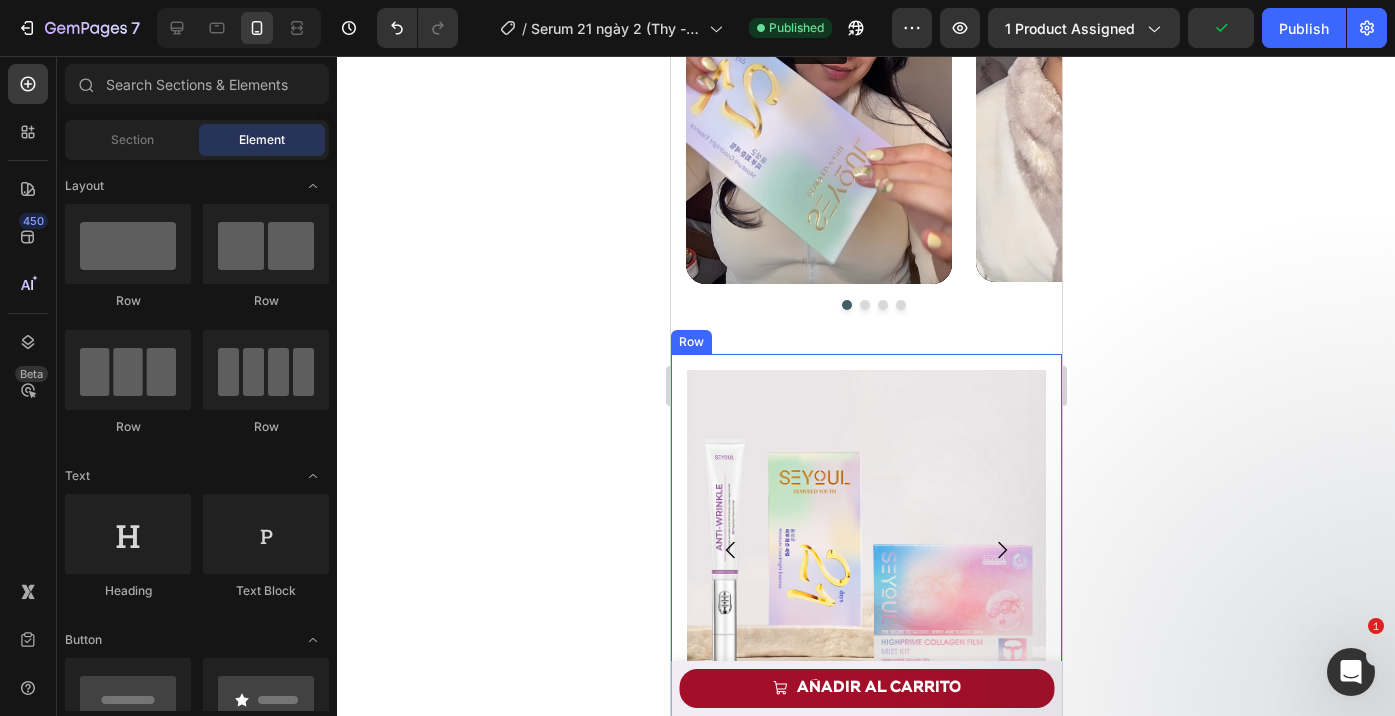 click on "Image Image
Carousel Nuevo Text Block Lleva tu rutina al siguiente nivel con Heading Icon Icon Icon Icon Icon Icon List COMBO RENUEVA & LIMPIA PROFUNDO Heading MX$ 942.00 Product Price Product Price MX$ 1,256.00 Product Price Product Price Row Combo ideal para cuidar tu piel de forma completa sin necesidad de mil productos.  Más resultados, más ahorro. Text Block
1
Product Quantity AÑADIR AL CARRITO Product Cart Button Row Product Row" at bounding box center [865, 732] 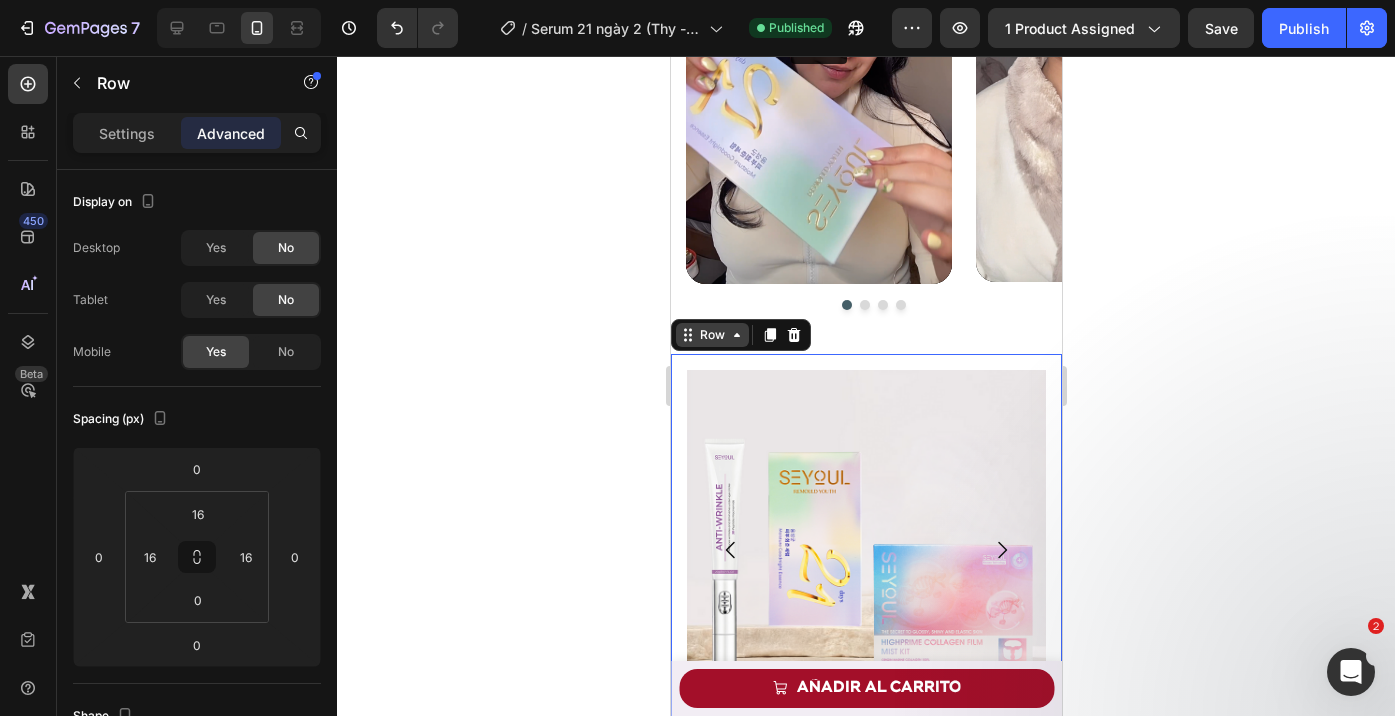 click on "Row" at bounding box center [711, 335] 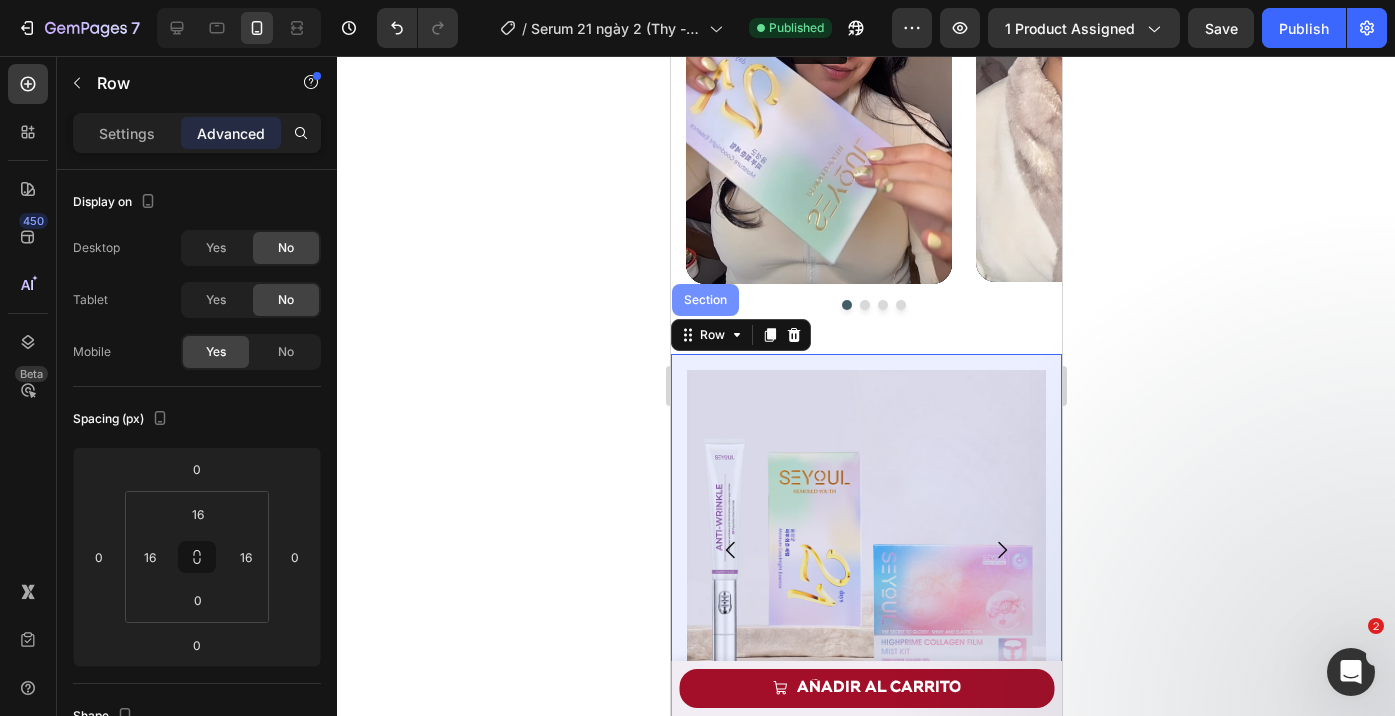 click on "Section" at bounding box center [704, 300] 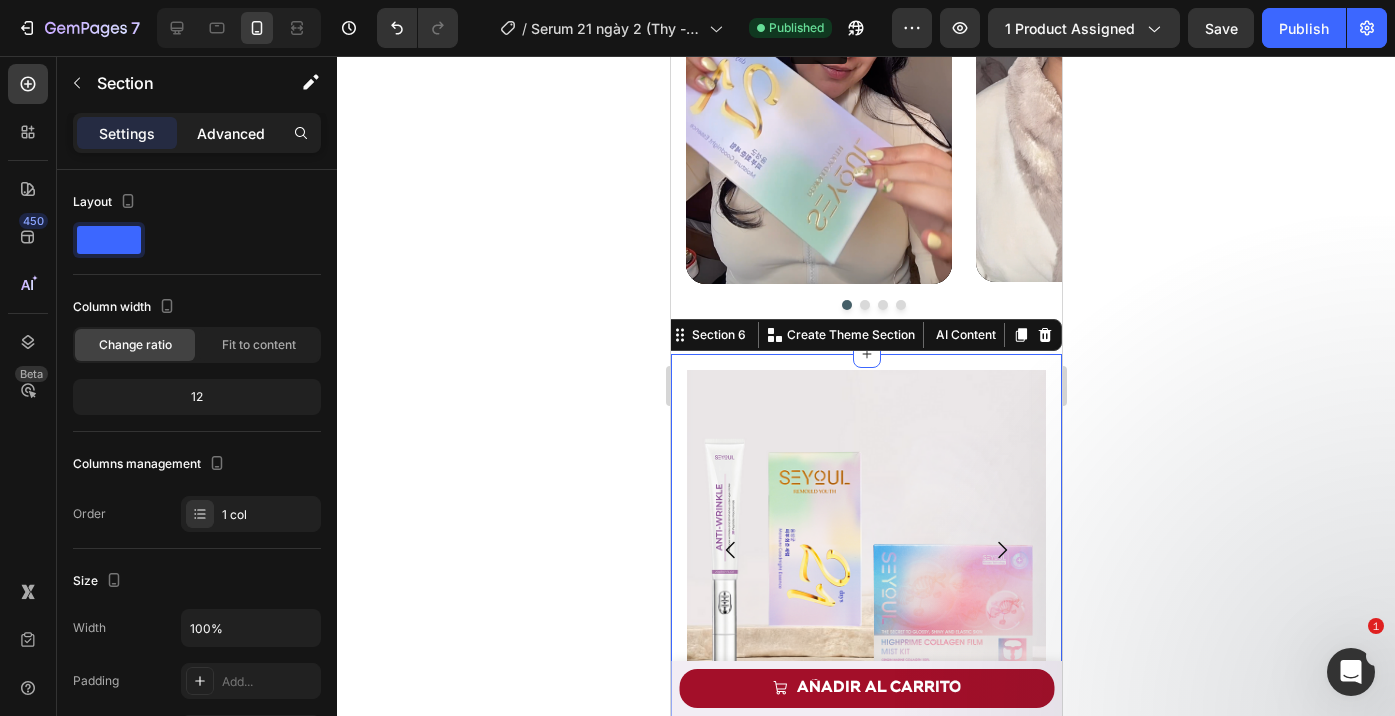 click on "Advanced" at bounding box center (231, 133) 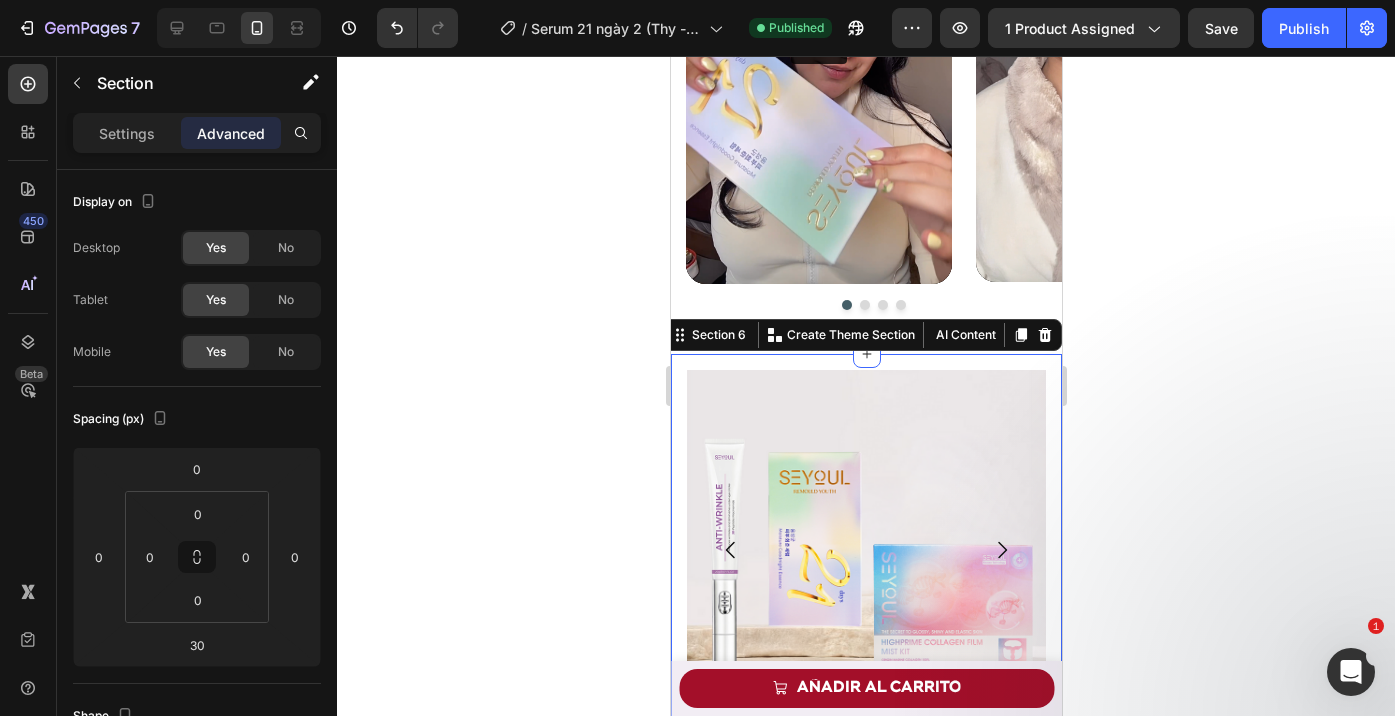 click 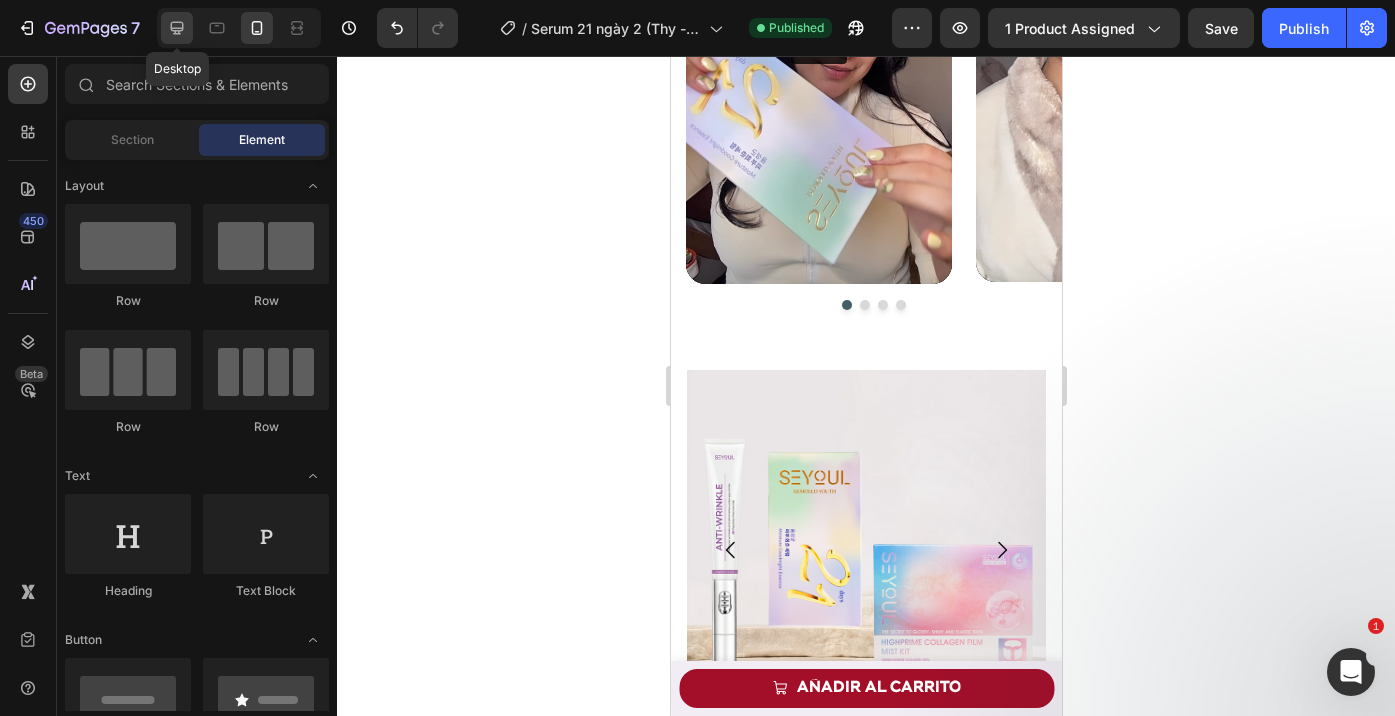 click 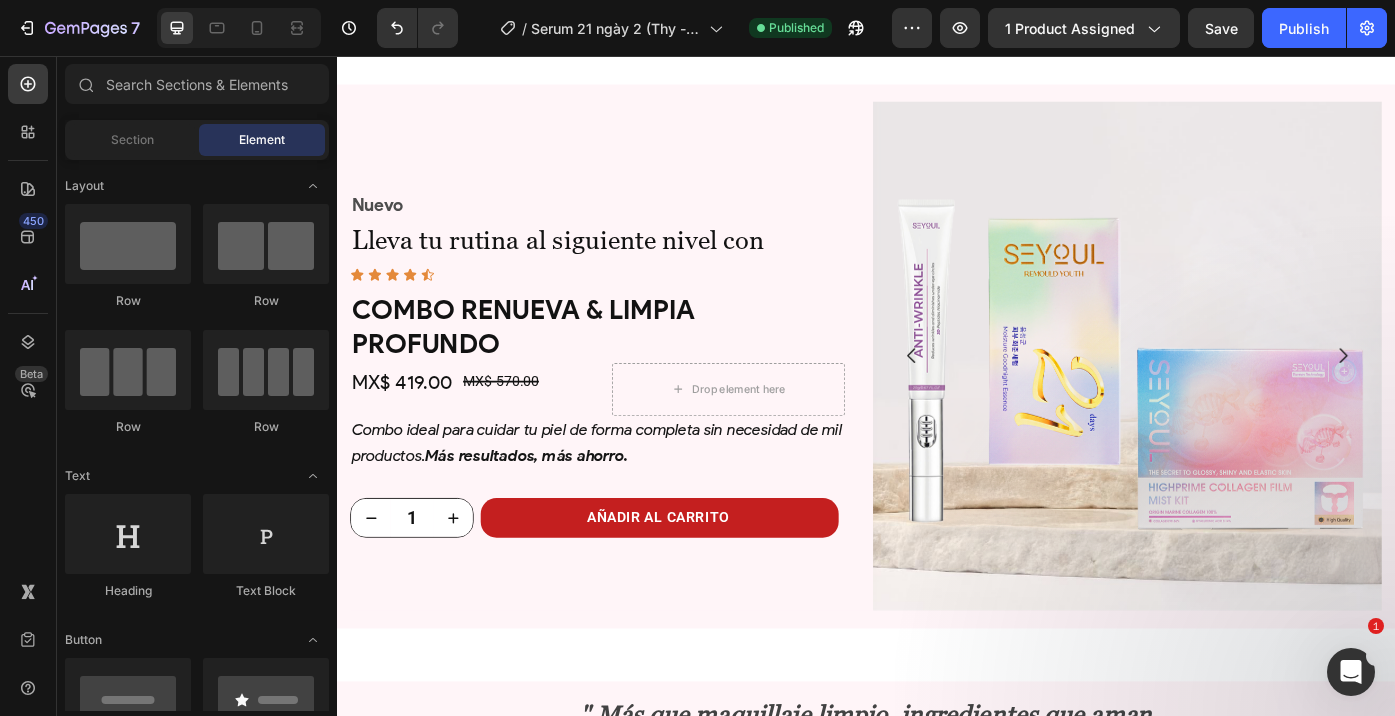scroll, scrollTop: 2963, scrollLeft: 0, axis: vertical 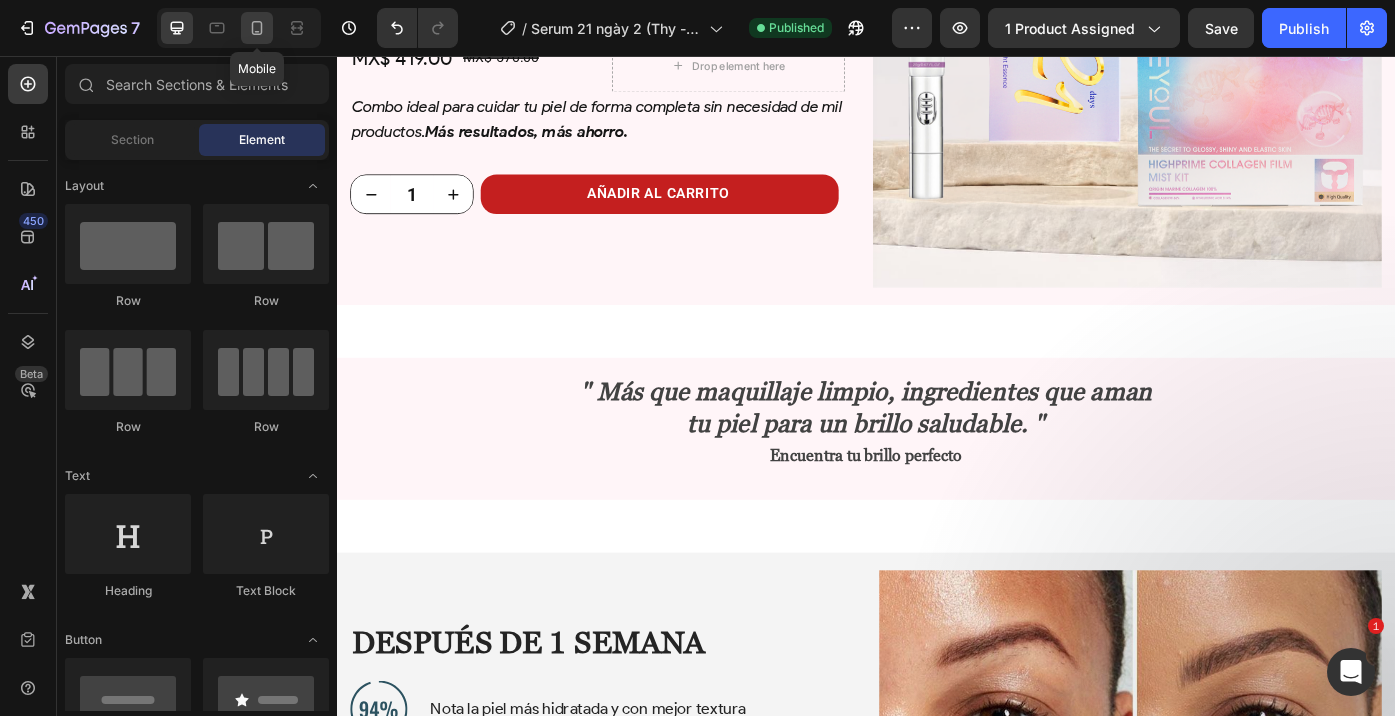 click 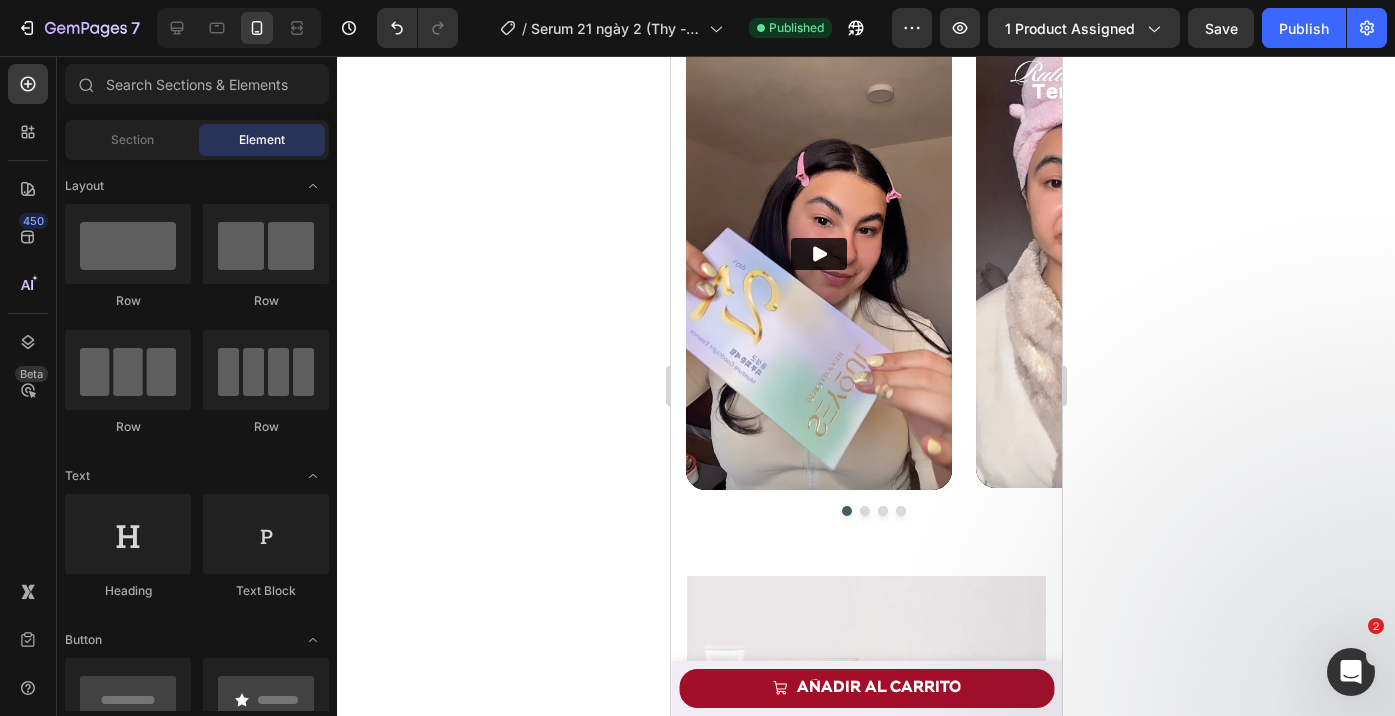 scroll, scrollTop: 2204, scrollLeft: 0, axis: vertical 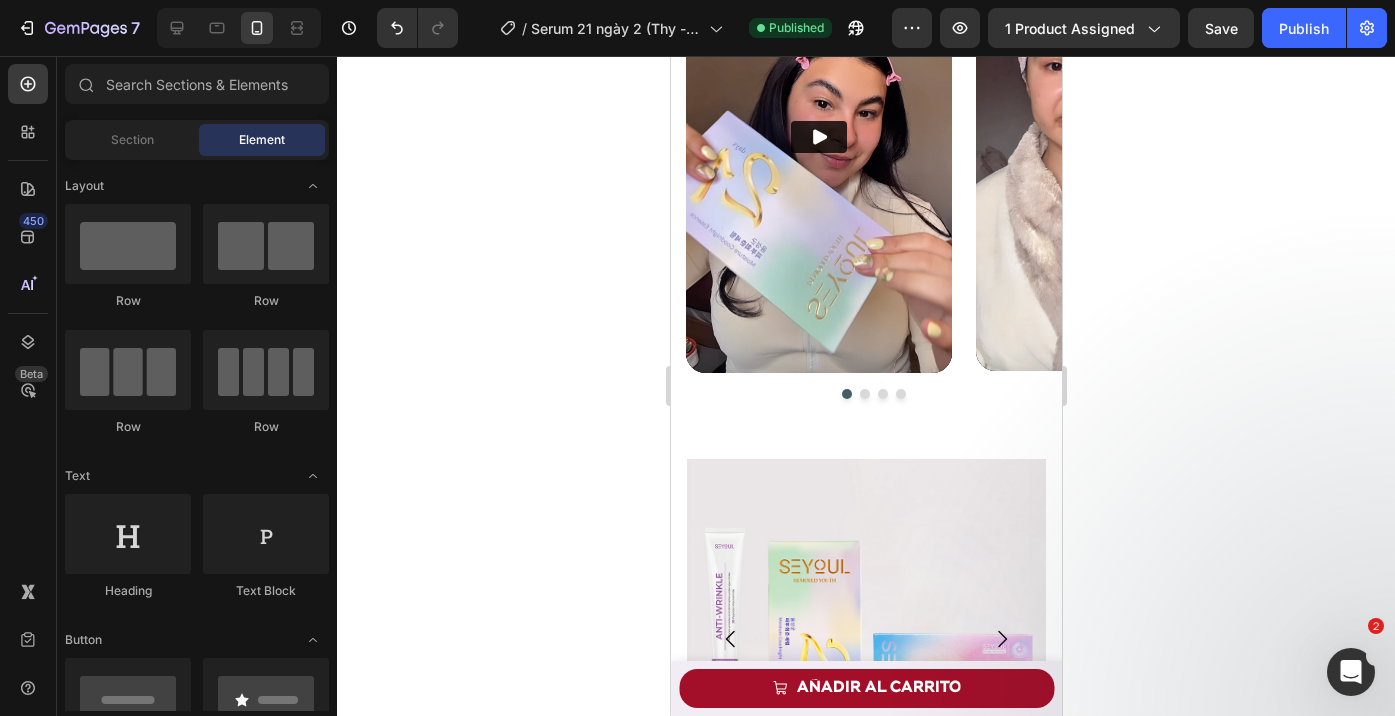 click on "Video Video Video Video Carousel" at bounding box center [865, 157] 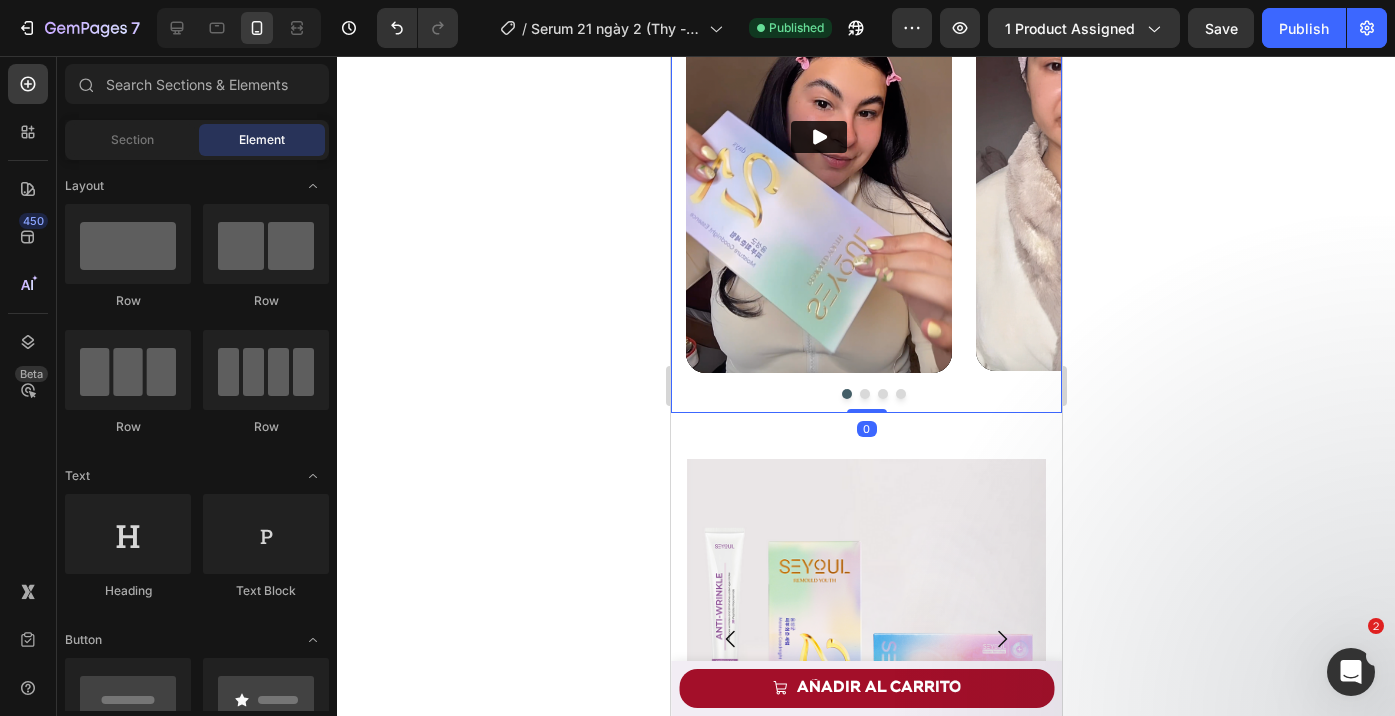 click on "Product Images Seyoul™ Suero 21 Días - A01 Product Title MX$ 419.00 Product Price Product Price Row
AÑADIR AL CARRITO Button Row Product Sticky amado por la comunidad Heading 12 HORAS DE HIDRATACIÓN PROFUNDA PARA TODO TIPO DE PIEL Heading Este serum ligero y sin fragancia proporciona una hidratación intensa desde la primera aplicación. Gracias a su tecnología 3X Hydrating Booster, ayuda a mantener la piel suave, luminosa y flexible durante toda la noche. Text Block Video Video Video Video Carousel Row   0 Section 4 Image Naturales Ingredientes Text Block Row Image Eficacia comprobada clínicamente Text Block Row Image Vegano Text Block Row Image Eficacia clínica Text Block Row Image Sin crueldad Text Block Row Row Image Naturales Ingredientes Text Block Row Image Clínicamente probado Text Block Row Image Vegano Text Block Row Image Eficacia clínica Text Block Row Image Sin crueldad Text Block Row Section 5 Nuevo Text Block Heading Icon Icon Icon Icon Icon Row" at bounding box center [865, 1876] 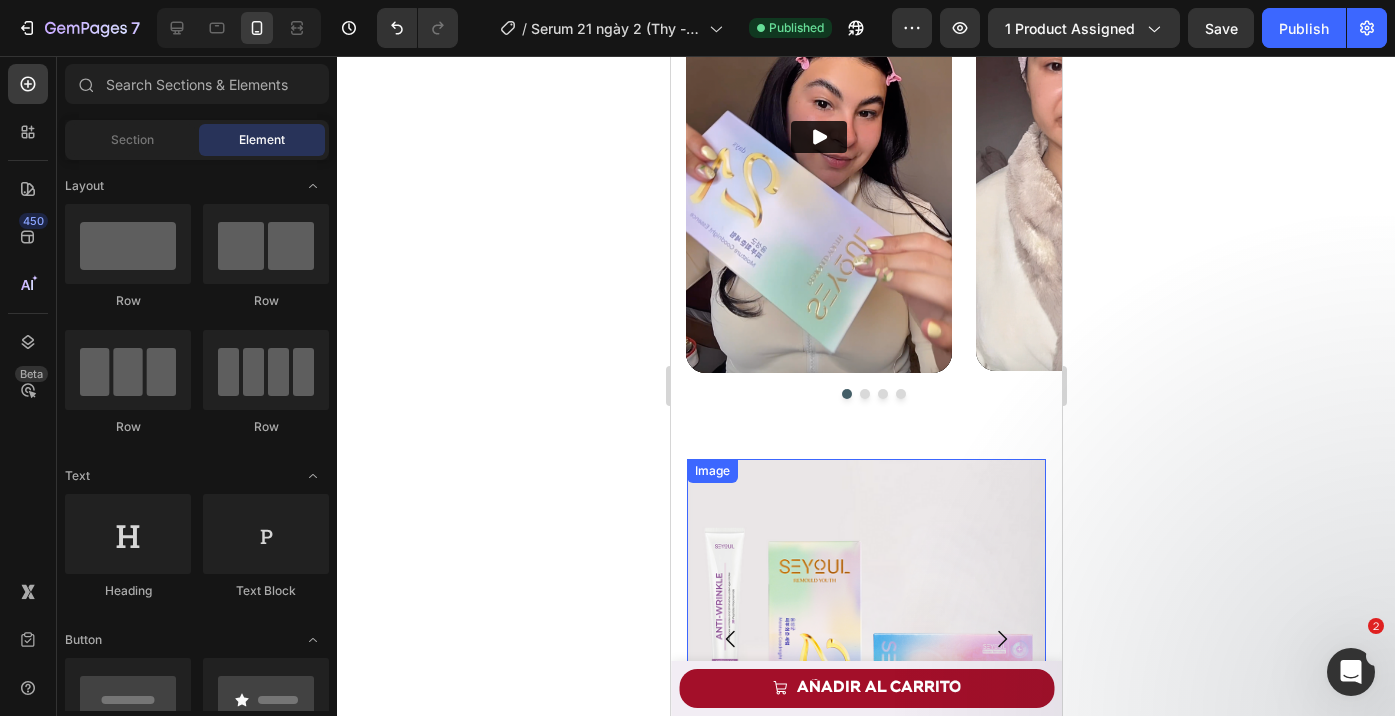 click on "Image Image
Carousel Nuevo Text Block Lleva tu rutina al siguiente nivel con Heading Icon Icon Icon Icon Icon Icon List COMBO RENUEVA & LIMPIA PROFUNDO Heading MX$ 942.00 Product Price Product Price MX$ 1,256.00 Product Price Product Price Row Combo ideal para cuidar tu piel de forma completa sin necesidad de mil productos.  Más resultados, más ahorro. Text Block
1
Product Quantity AÑADIR AL CARRITO Product Cart Button Row Product Row" at bounding box center (865, 821) 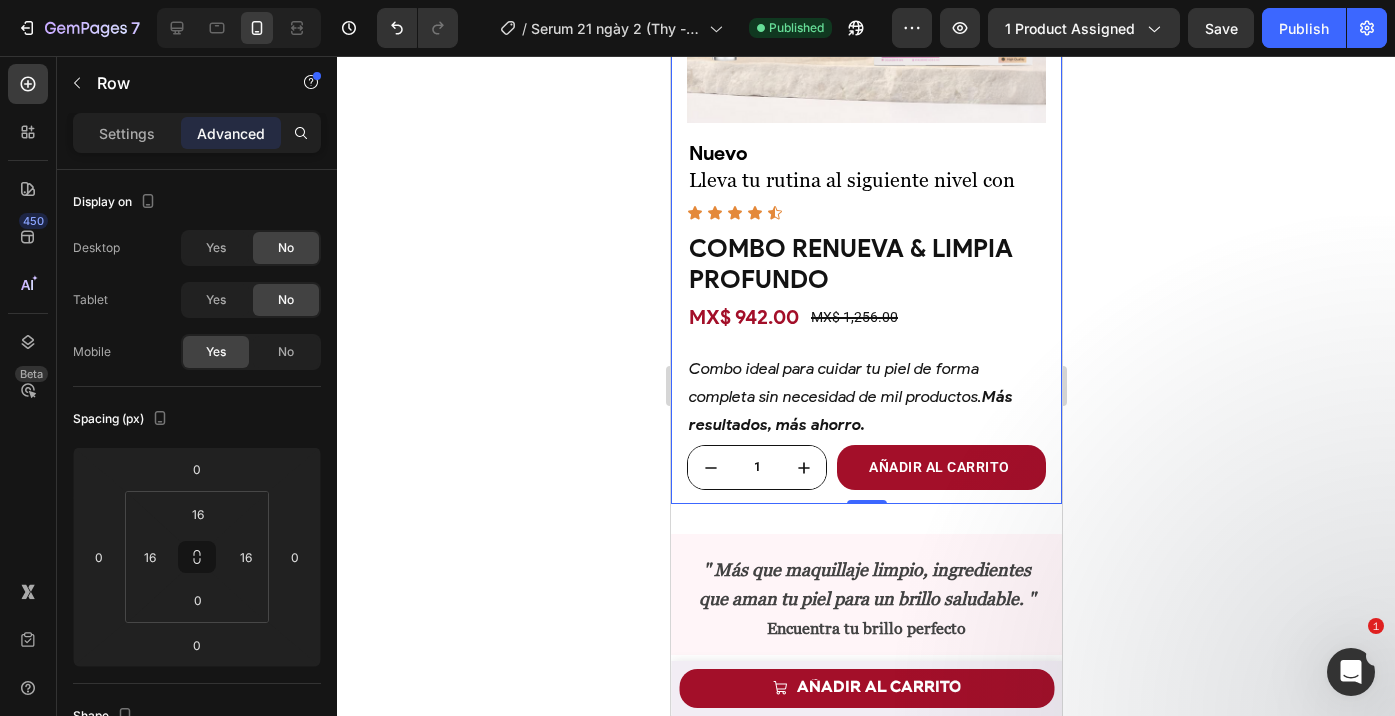 scroll, scrollTop: 3171, scrollLeft: 0, axis: vertical 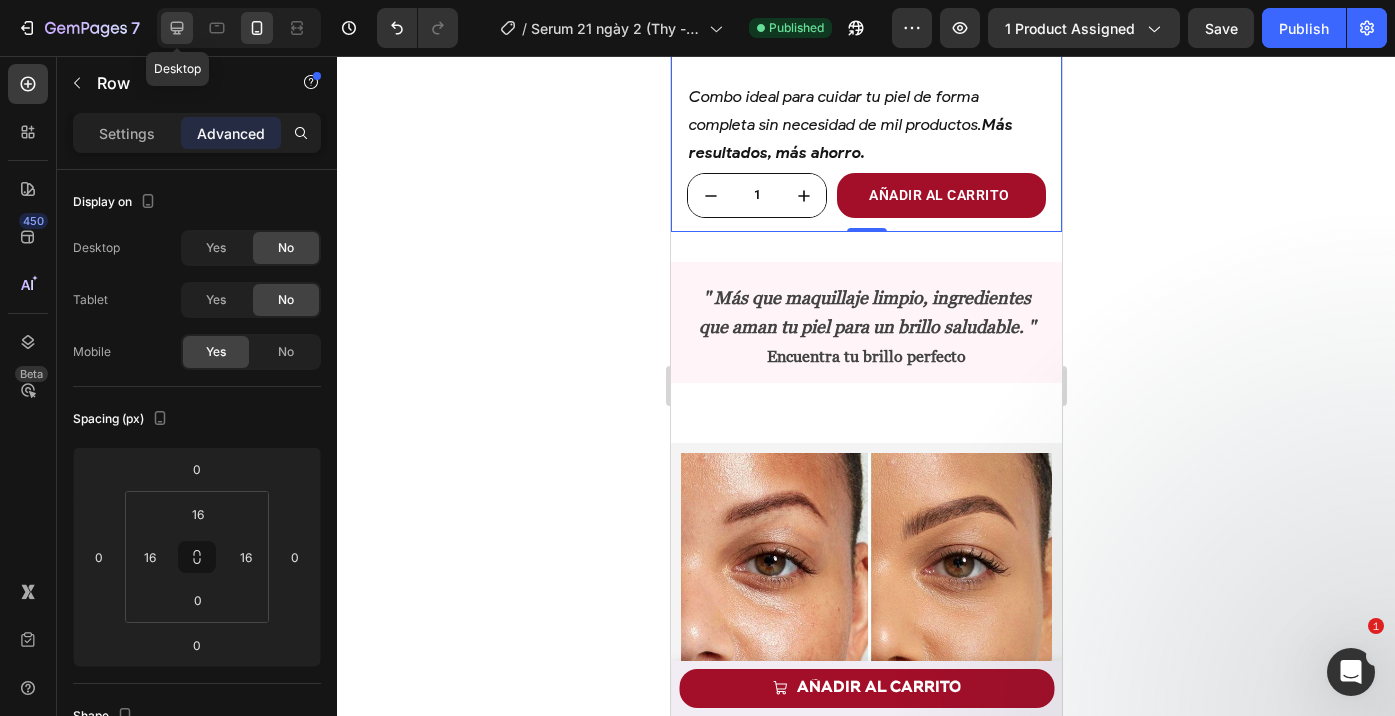 click 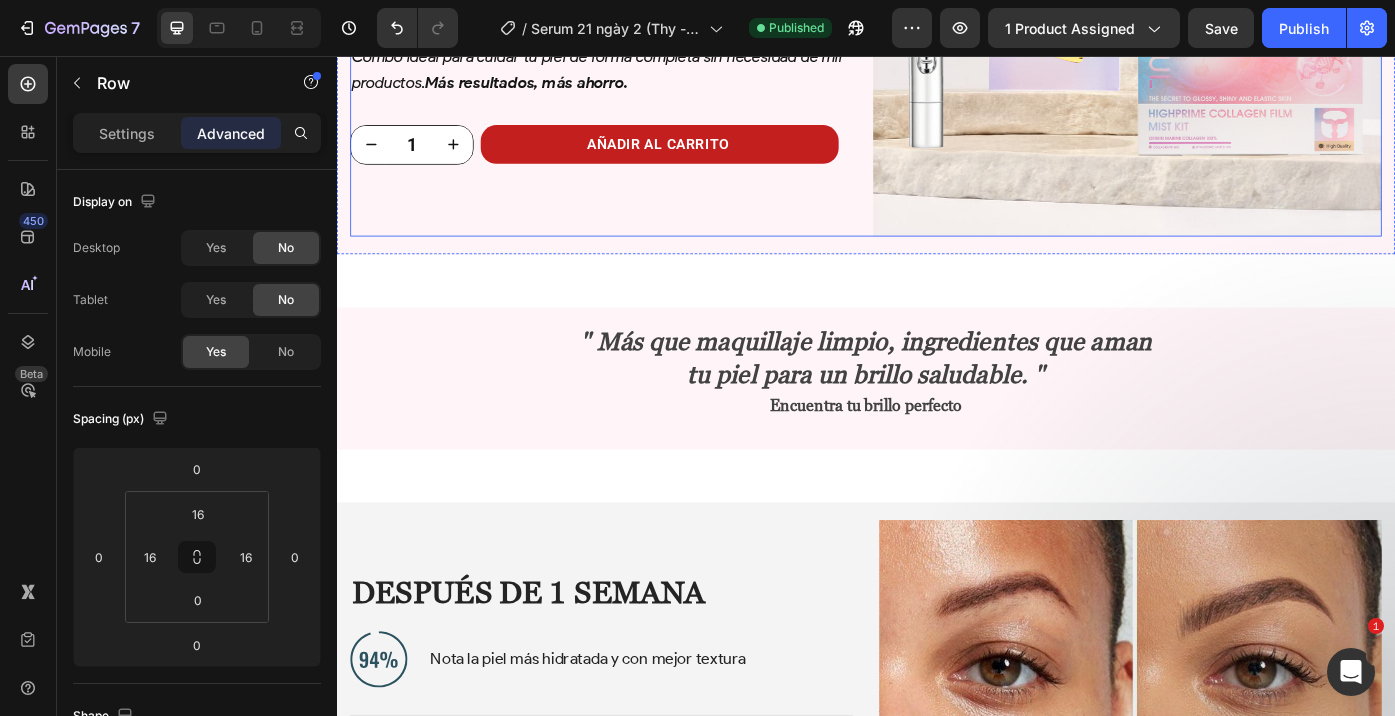 scroll, scrollTop: 3257, scrollLeft: 0, axis: vertical 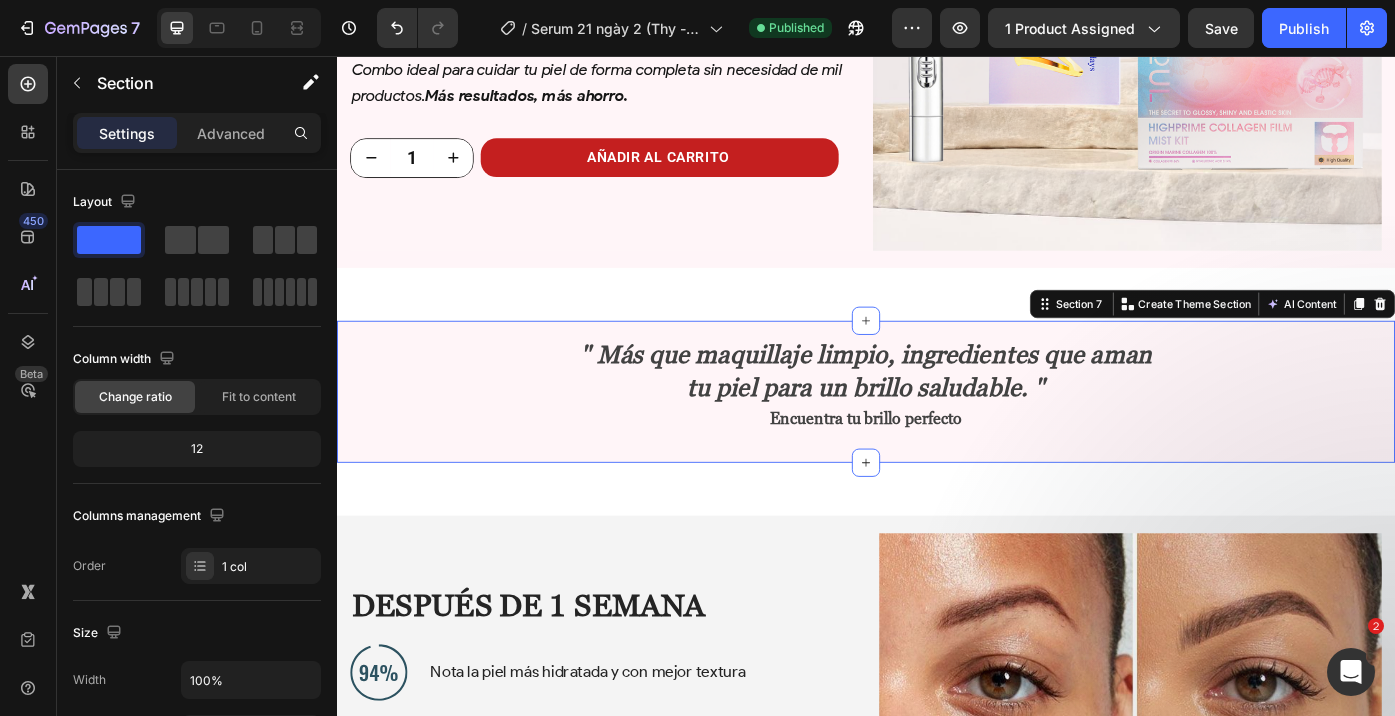 click on "" Más que maquillaje limpio, ingredientes que aman tu piel para un brillo saludable. " Encuentra tu brillo perfecto Text block " Más que maquillaje limpio, ingredientes que aman  tu piel para un brillo saludable. " Encuentra tu brillo perfecto Text block Row Section 7   Create Theme Section AI Content Write with GemAI What would you like to describe here? Tone and Voice Persuasive Product Combo Piel Renacida Show more Generate" at bounding box center (937, 436) 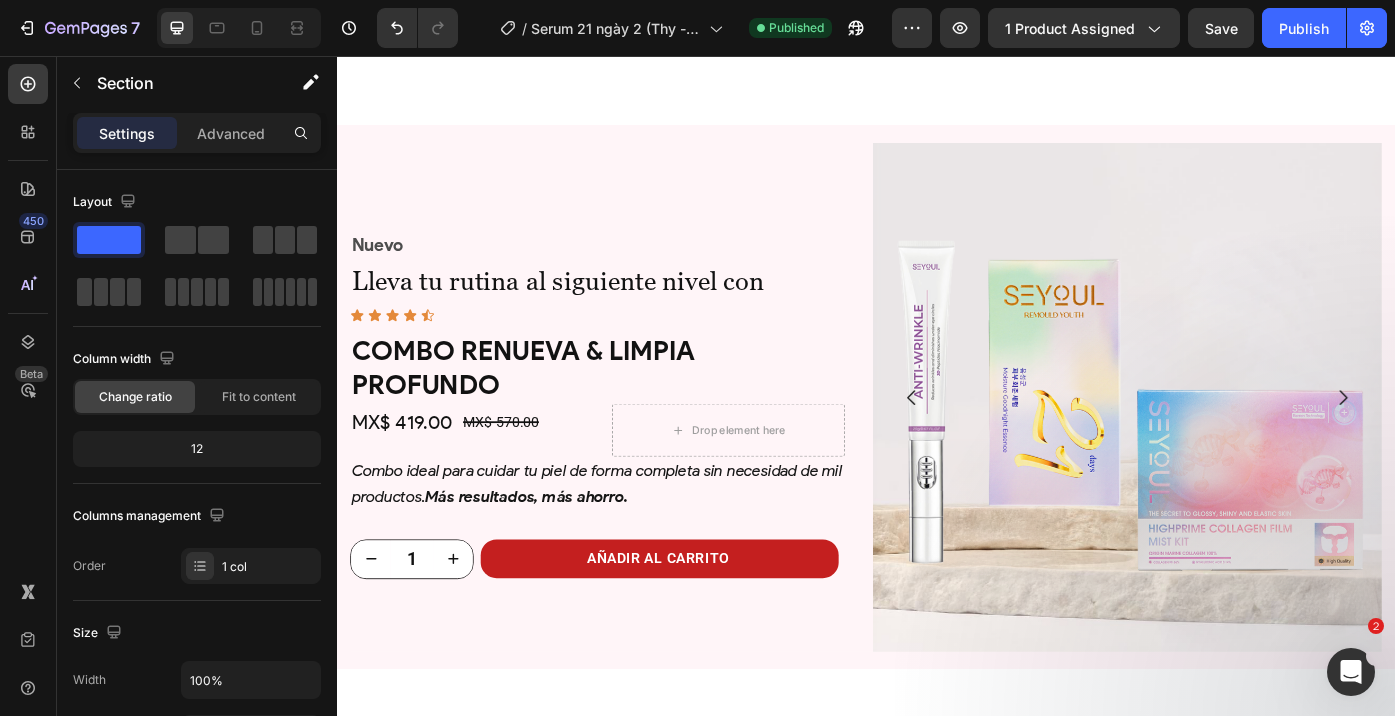 scroll, scrollTop: 2784, scrollLeft: 0, axis: vertical 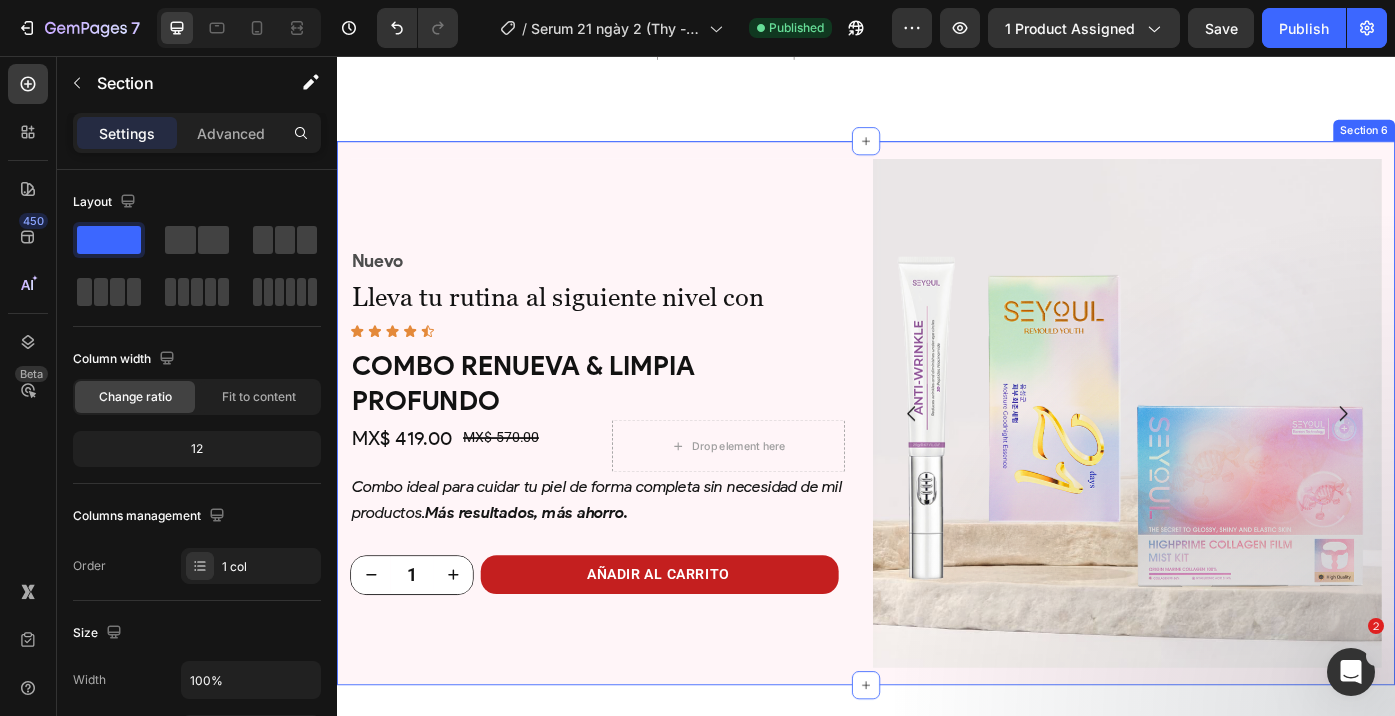 click on "Nuevo Text Block Lleva tu rutina al siguiente nivel con Heading Icon Icon Icon Icon Icon Icon List COMBO RENUEVA & LIMPIA PROFUNDO Heading MX$ 419.00 Product Price Product Price MX$ 570.00 Product Price Product Price Row
Drop element here Product Combo ideal para cuidar tu piel de forma completa sin necesidad de mil productos.  Más resultados, más ahorro. Text Block
1
Product Quantity AÑADIR AL CARRITO Product Cart Button Row Product Row
Image Image
Carousel Row
Image Image
Carousel Nuevo Text Block Lleva tu rutina al siguiente nivel con Heading Icon Icon Icon Icon Icon Icon List COMBO RENUEVA & LIMPIA PROFUNDO Heading MX$ 942.00 Product Price Product Price MX$ 1,256.00 Product Price Product Price Row Combo ideal para cuidar tu piel de forma completa sin necesidad de mil productos.  Más resultados, más ahorro. Text Block
1
Product Quantity AÑADIR AL CARRITO Row Product" at bounding box center (937, 460) 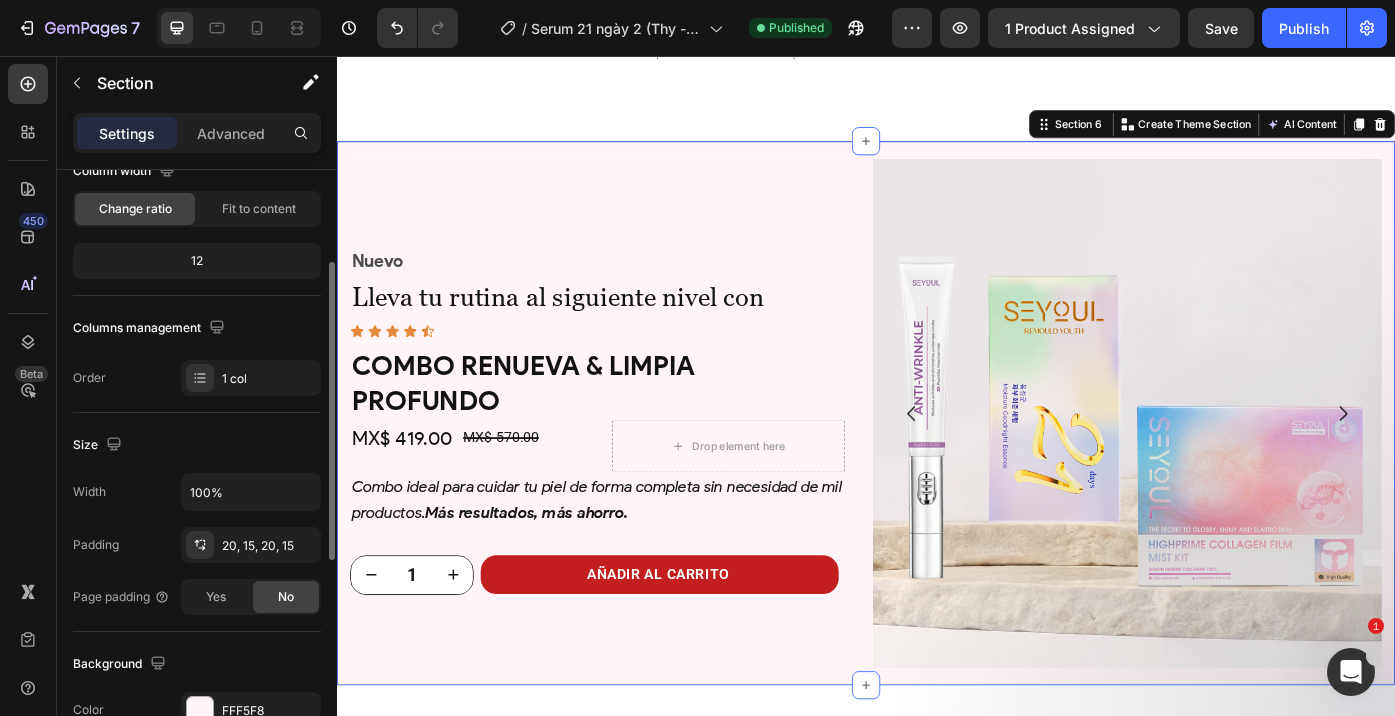 scroll, scrollTop: 617, scrollLeft: 0, axis: vertical 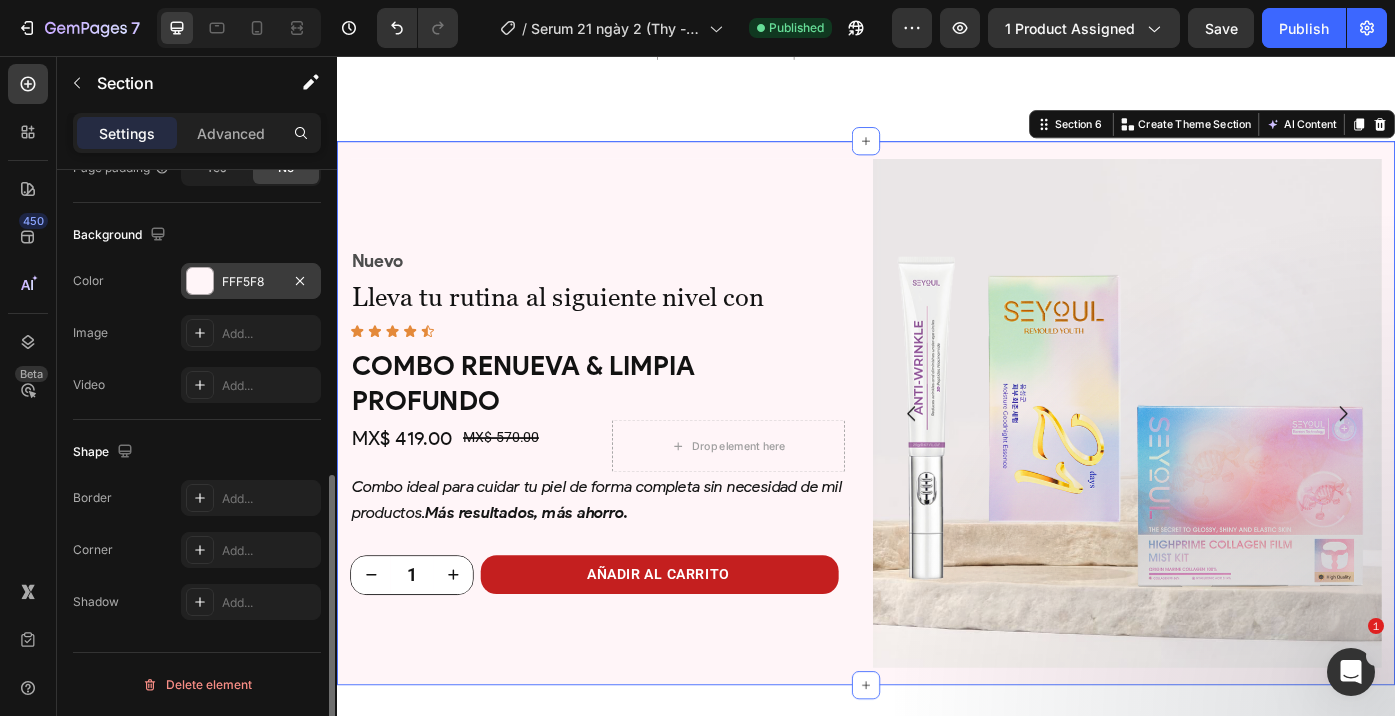 click on "FFF5F8" at bounding box center (251, 282) 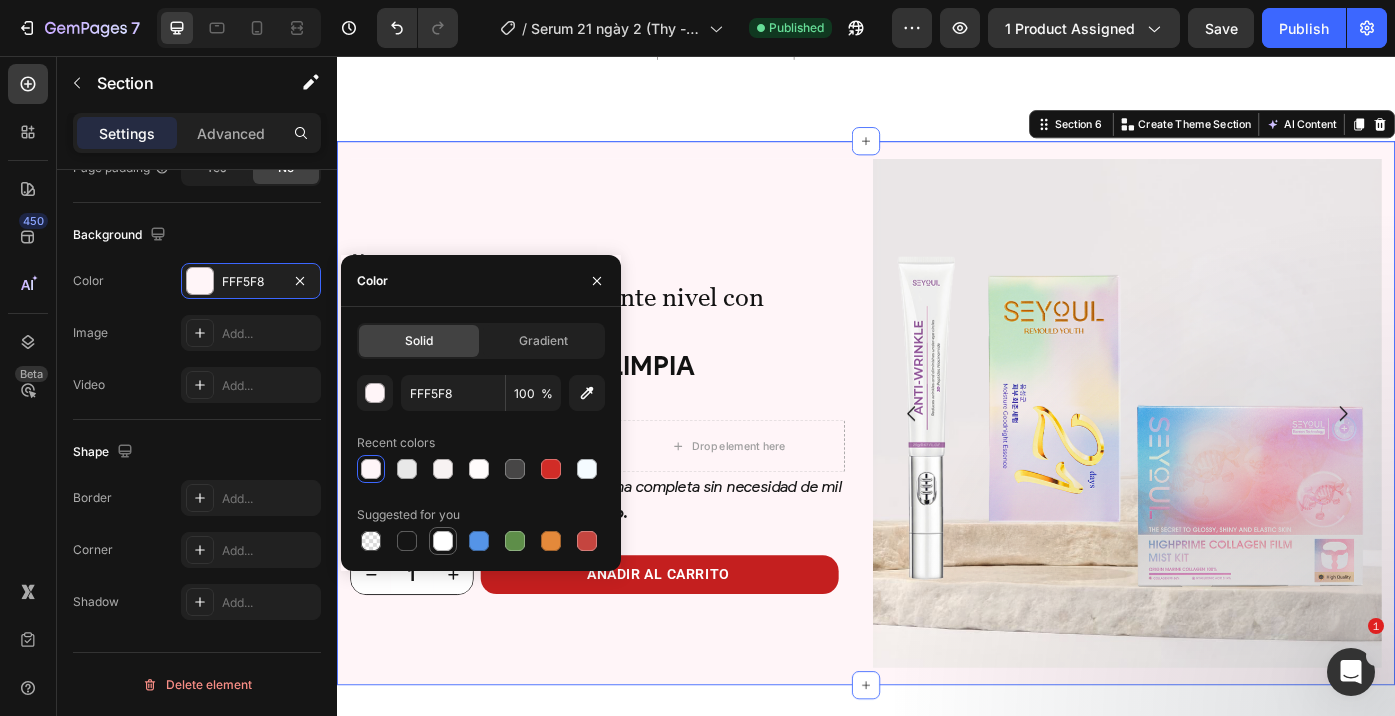 click at bounding box center [443, 541] 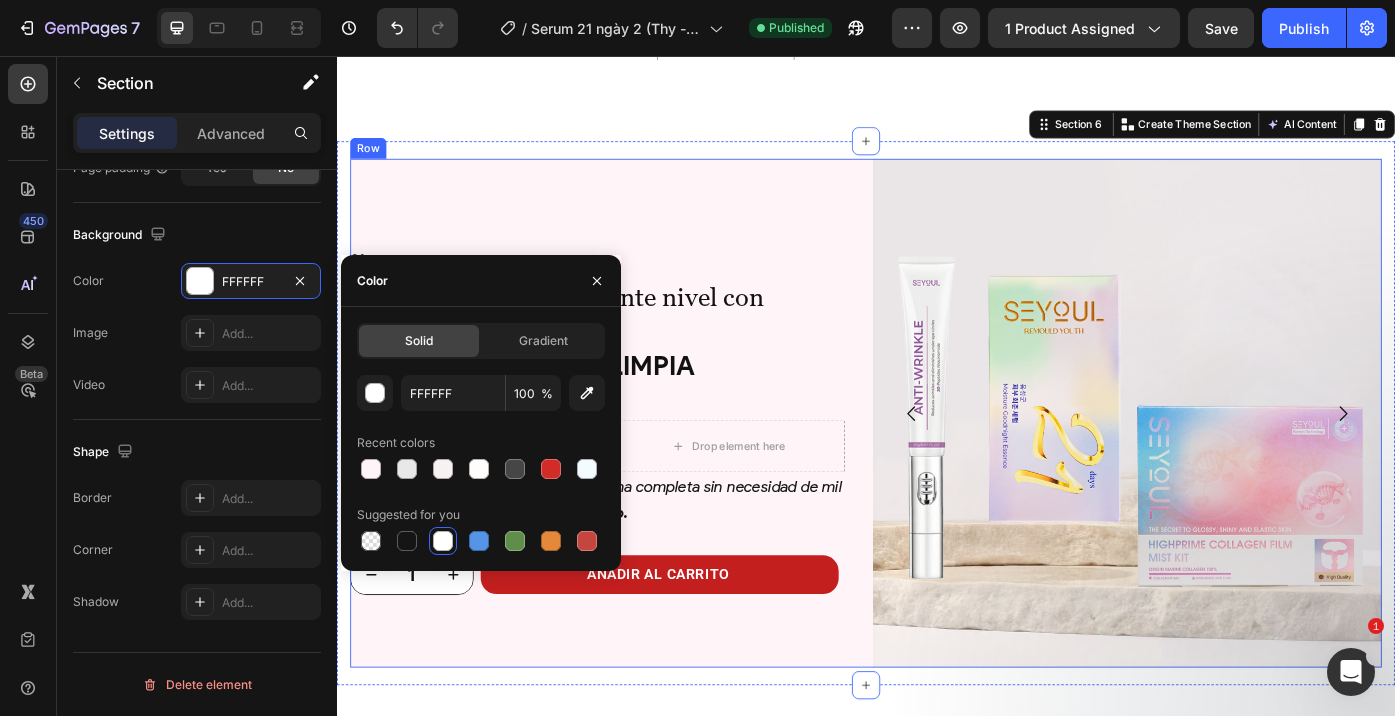 click on "Nuevo Text Block Lleva tu rutina al siguiente nivel con Heading Icon Icon Icon Icon Icon Icon List COMBO RENUEVA & LIMPIA PROFUNDO Heading MX$ 419.00 Product Price Product Price MX$ 570.00 Product Price Product Price Row
Drop element here Product Combo ideal para cuidar tu piel de forma completa sin necesidad de mil productos.  Más resultados, más ahorro. Text Block
1
Product Quantity AÑADIR AL CARRITO Product Cart Button Row Product Row" at bounding box center [640, 460] 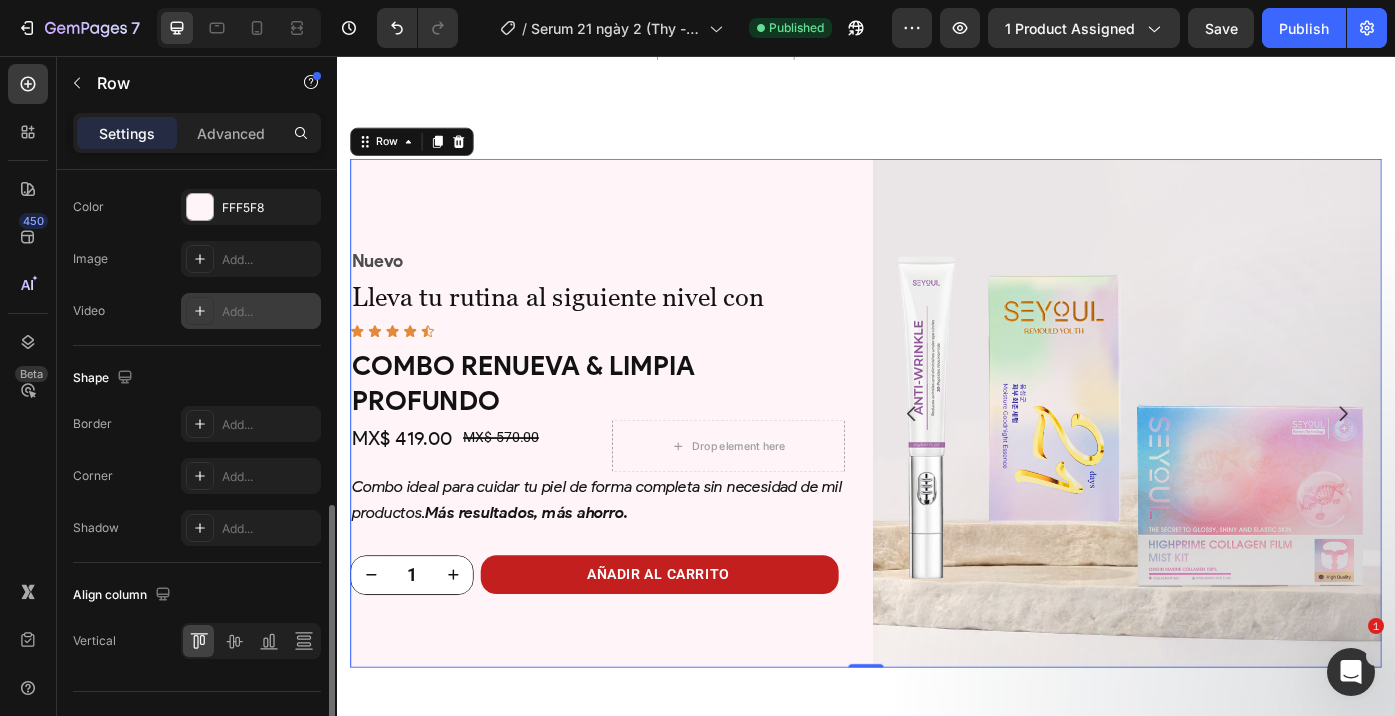 scroll, scrollTop: 747, scrollLeft: 0, axis: vertical 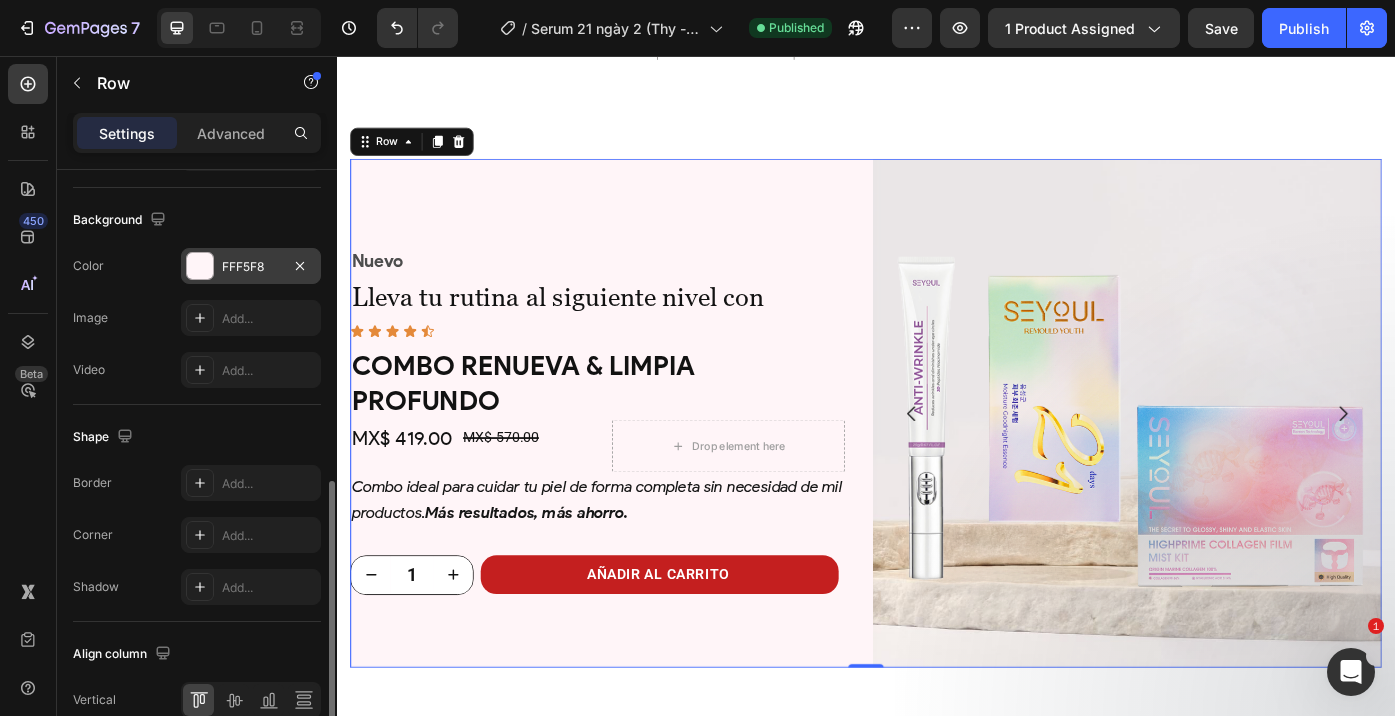 click on "FFF5F8" at bounding box center [251, 267] 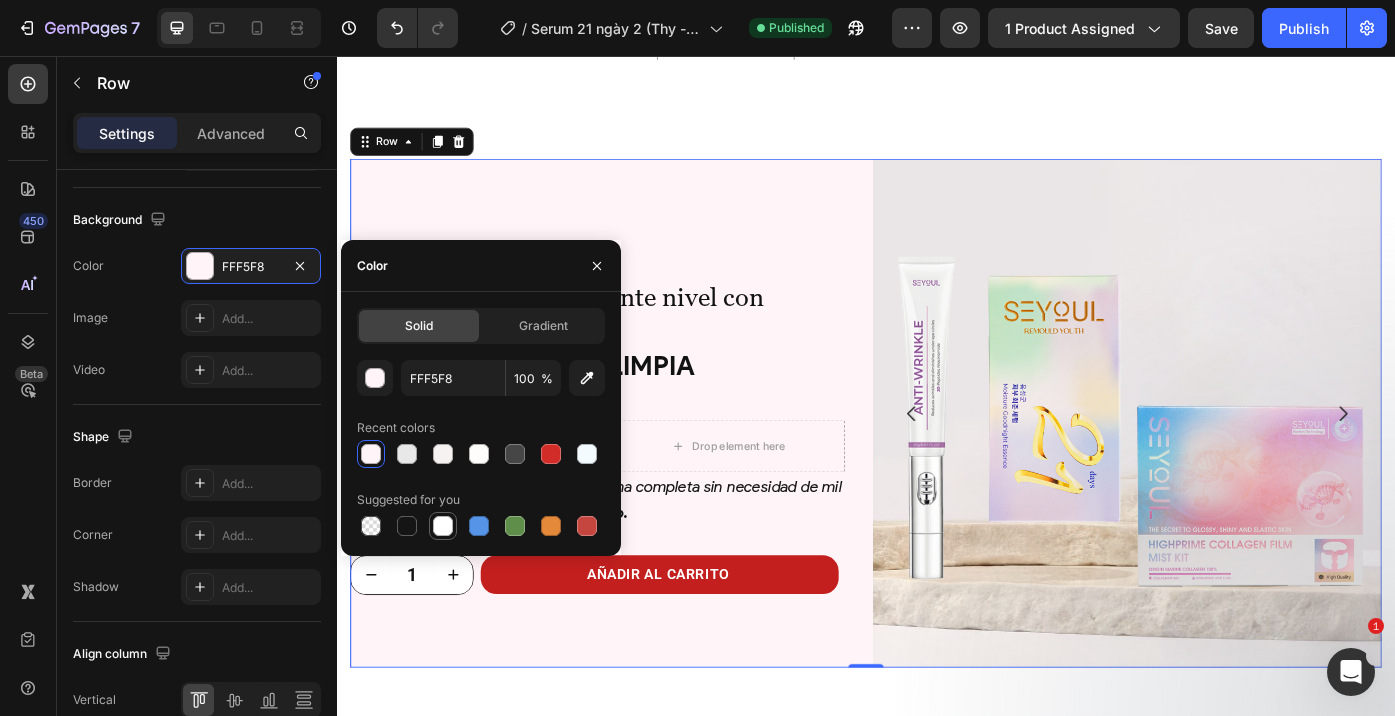 click at bounding box center (443, 526) 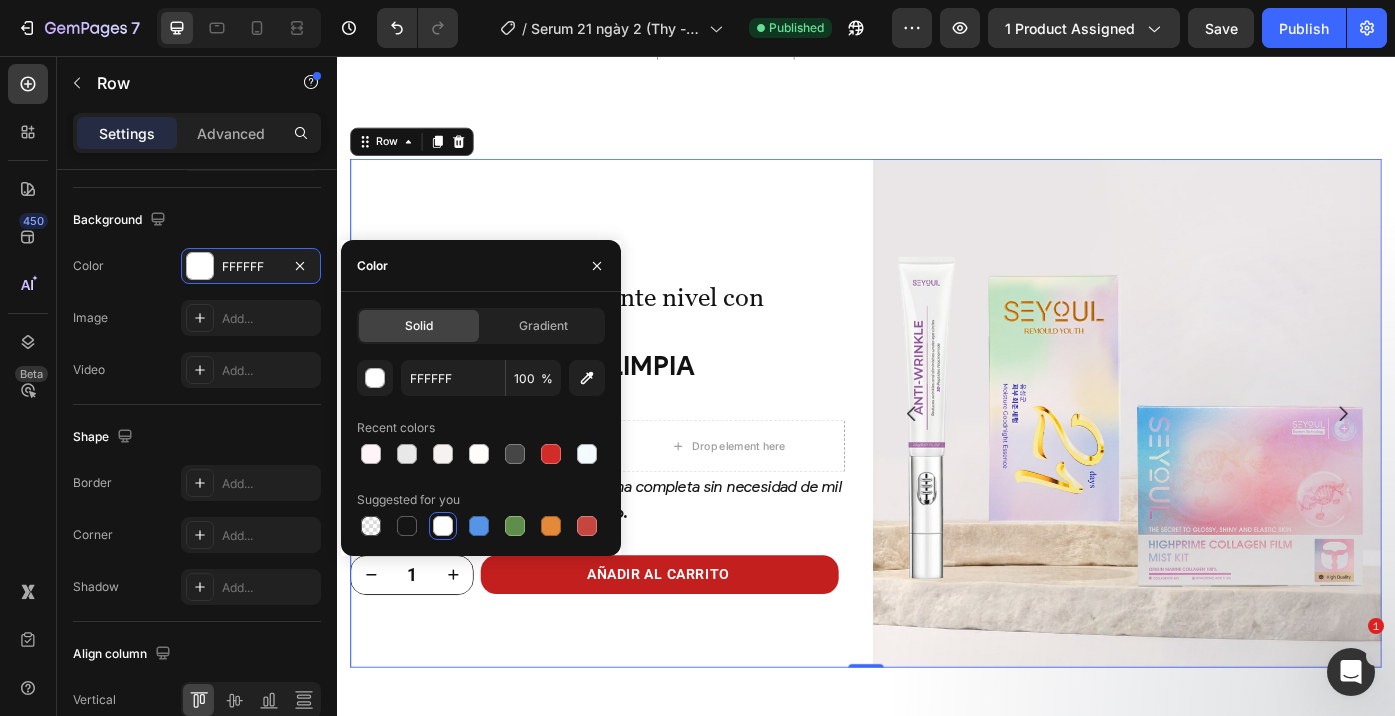 click on "Product Images Seyoul™ Suero 21 Días - A01 Product Title MX$ 419.00 Product Price Product Price Row
AÑADIR AL CARRITO Button Row Product Sticky Image Naturales Ingredientes Text Block Row Image Eficacia comprobada clínicamente Text Block Row Image Vegano Text Block Row Image Eficacia clínica Text Block Row Image Sin crueldad Text Block Row Row Image Naturales Ingredientes Text Block Row Image Clínicamente probado Text Block Row Image Vegano Text Block Row Image Eficacia clínica Text Block Row Image Sin crueldad Text Block Row Section 5 Nuevo Text Block Lleva tu rutina al siguiente nivel con Heading Icon Icon Icon Icon Icon List COMBO RENUEVA & LIMPIA PROFUNDO Heading MX$ 419.00 Product Price Product Price MX$ 570.00 Product Price Product Price Row
Drop element here Product Combo ideal para cuidar tu piel de forma completa sin necesidad de mil productos.  Más resultados, más ahorro. Text Block
1
Product Quantity AÑADIR AL CARRITO" at bounding box center [937, 1038] 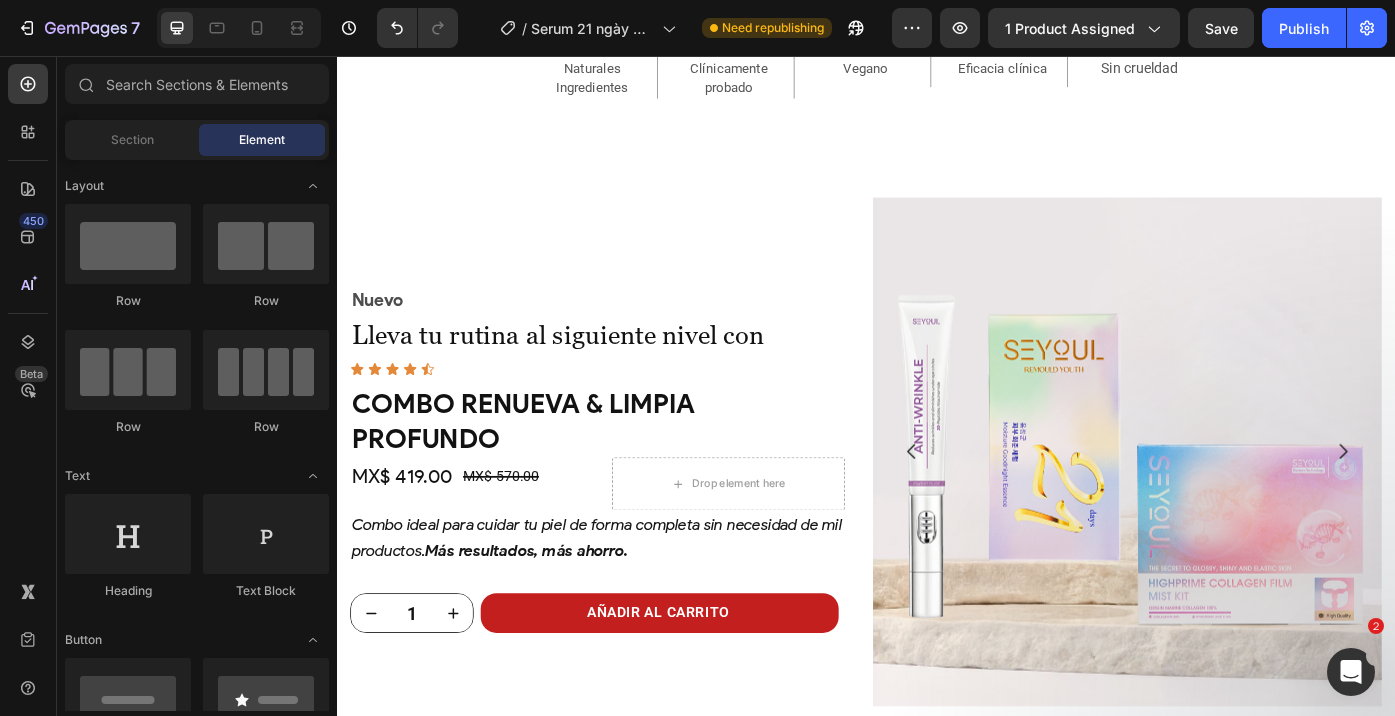 scroll, scrollTop: 2707, scrollLeft: 0, axis: vertical 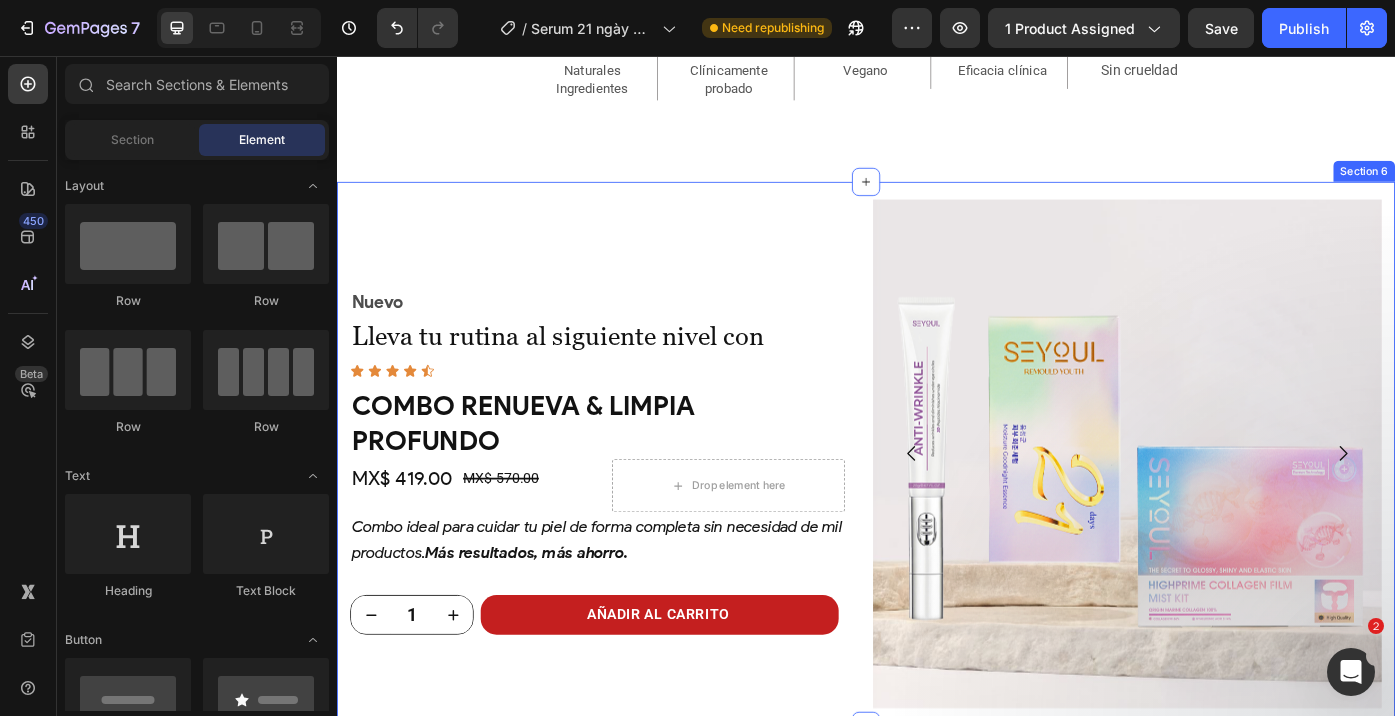click on "Nuevo Text Block Lleva tu rutina al siguiente nivel con Heading Icon Icon Icon Icon Icon Icon List COMBO RENUEVA & LIMPIA PROFUNDO Heading MX$ 419.00 Product Price Product Price MX$ 570.00 Product Price Product Price Row
Drop element here Product Combo ideal para cuidar tu piel de forma completa sin necesidad de mil productos.  Más resultados, más ahorro. Text Block
1
Product Quantity AÑADIR AL CARRITO Product Cart Button Row Product Row
Image Image
Carousel Row
Image Image
Carousel Nuevo Text Block Lleva tu rutina al siguiente nivel con Heading Icon Icon Icon Icon Icon Icon List COMBO RENUEVA & LIMPIA PROFUNDO Heading MX$ 942.00 Product Price Product Price MX$ 1,256.00 Product Price Product Price Row Combo ideal para cuidar tu piel de forma completa sin necesidad de mil productos.  Más resultados, más ahorro. Text Block
1
Product Quantity AÑADIR AL CARRITO Row Product" at bounding box center (937, 506) 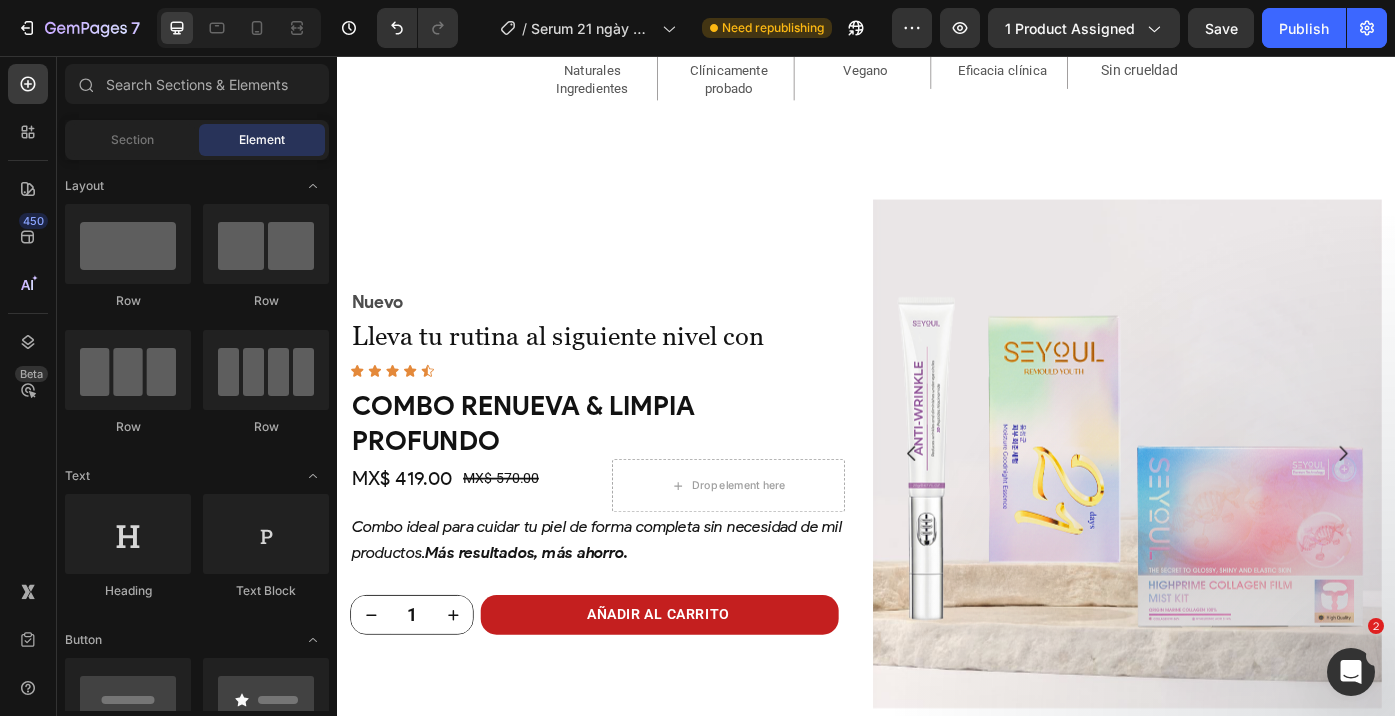 click on "Product Images Seyoul™ Suero 21 Días - A01 Product Title MX$ 419.00 Product Price Product Price Row
AÑADIR AL CARRITO Button Row Product Sticky Image Naturales Ingredientes Text Block Row Image Eficacia comprobada clínicamente Text Block Row Image Vegano Text Block Row Image Eficacia clínica Text Block Row Image Sin crueldad Text Block Row Row Image Naturales Ingredientes Text Block Row Image Clínicamente probado Text Block Row Image Vegano Text Block Row Image Eficacia clínica Text Block Row Image Sin crueldad Text Block Row Section 5 Nuevo Text Block Lleva tu rutina al siguiente nivel con Heading Icon Icon Icon Icon Icon List COMBO RENUEVA & LIMPIA PROFUNDO Heading MX$ 419.00 Product Price Product Price MX$ 570.00 Product Price Product Price Row
Drop element here Product Combo ideal para cuidar tu piel de forma completa sin necesidad de mil productos.  Más resultados, más ahorro. Text Block
1
Product Quantity AÑADIR AL CARRITO" at bounding box center [937, 1249] 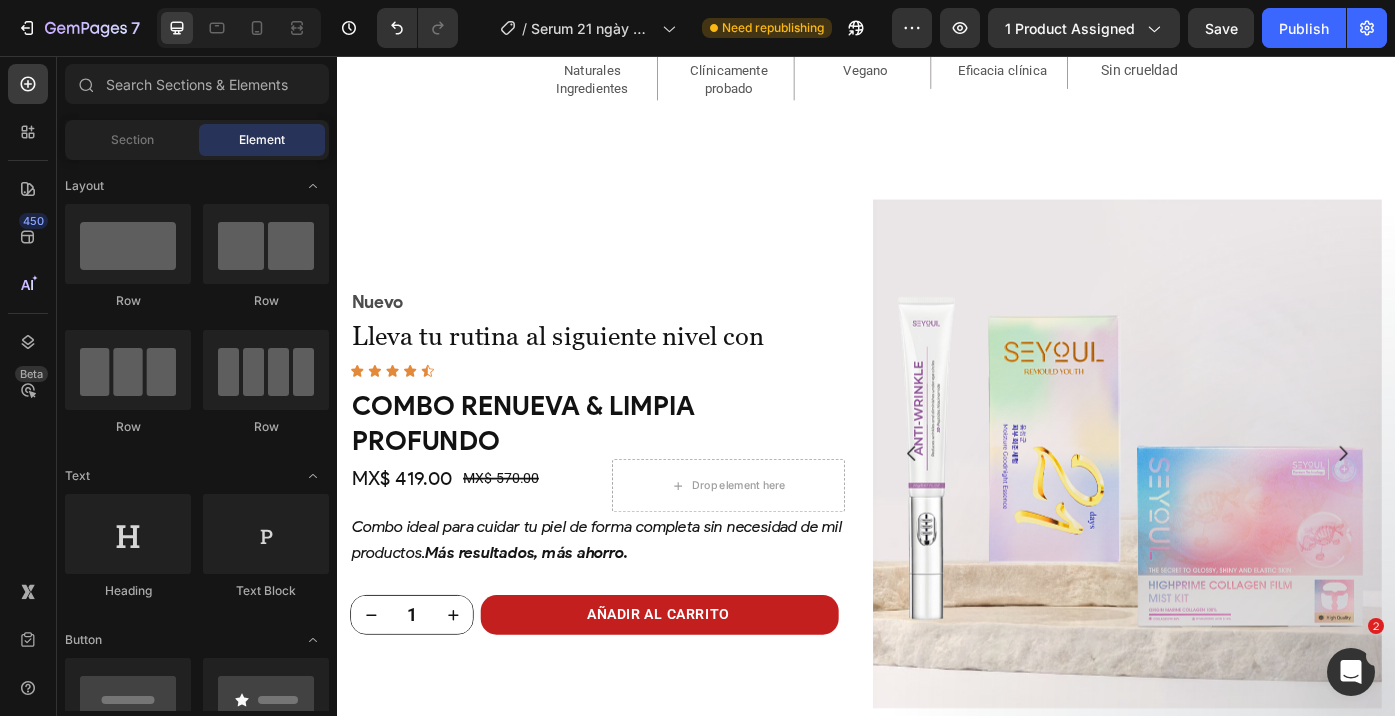 click on "Image Clínicamente probado Text Block Row" at bounding box center [782, 73] 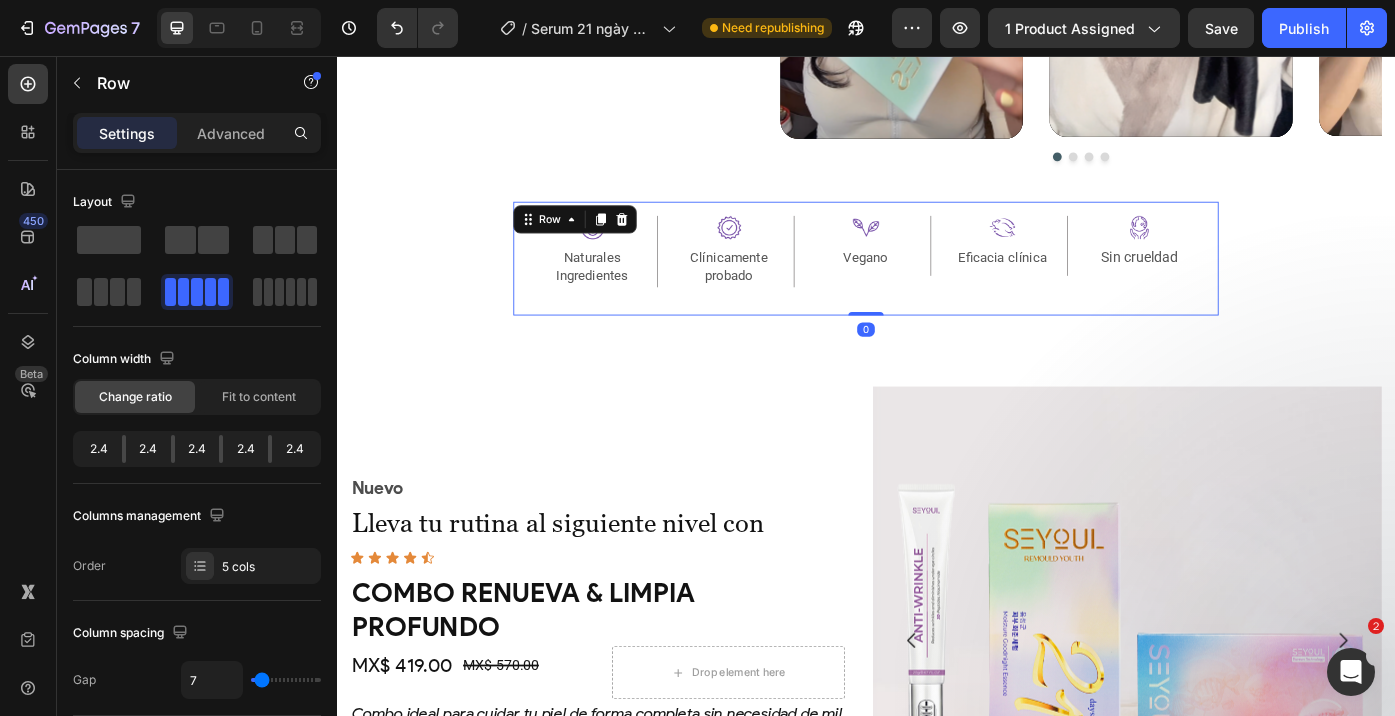 scroll, scrollTop: 2415, scrollLeft: 0, axis: vertical 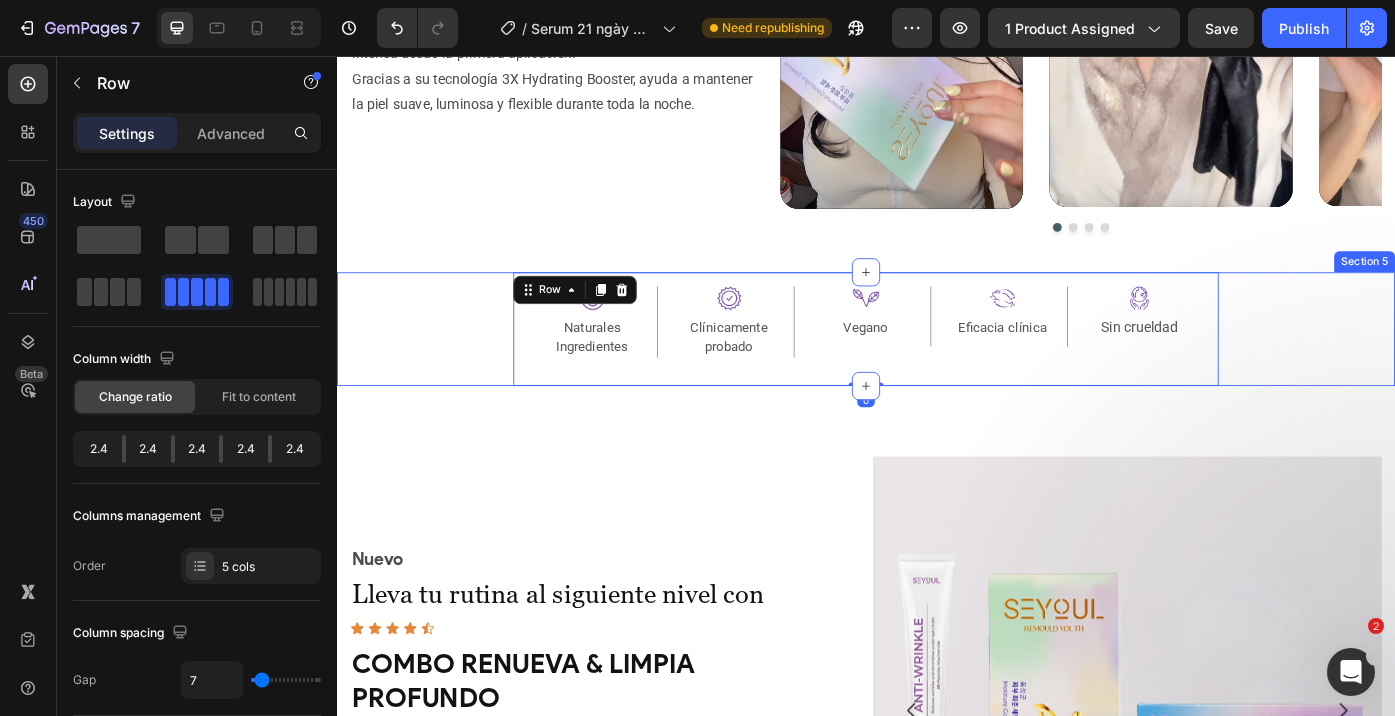 click on "Image Naturales Ingredientes Text Block Row Image Eficacia comprobada clínicamente Text Block Row Image Vegano Text Block Row Image Eficacia clínica Text Block Row Image Sin crueldad Text Block Row Row Image Naturales Ingredientes Text Block Row Image Clínicamente probado Text Block Row Image Vegano Text Block Row Image Eficacia clínica Text Block Row Image Sin crueldad Text Block Row   0 Section 5" at bounding box center [937, 365] 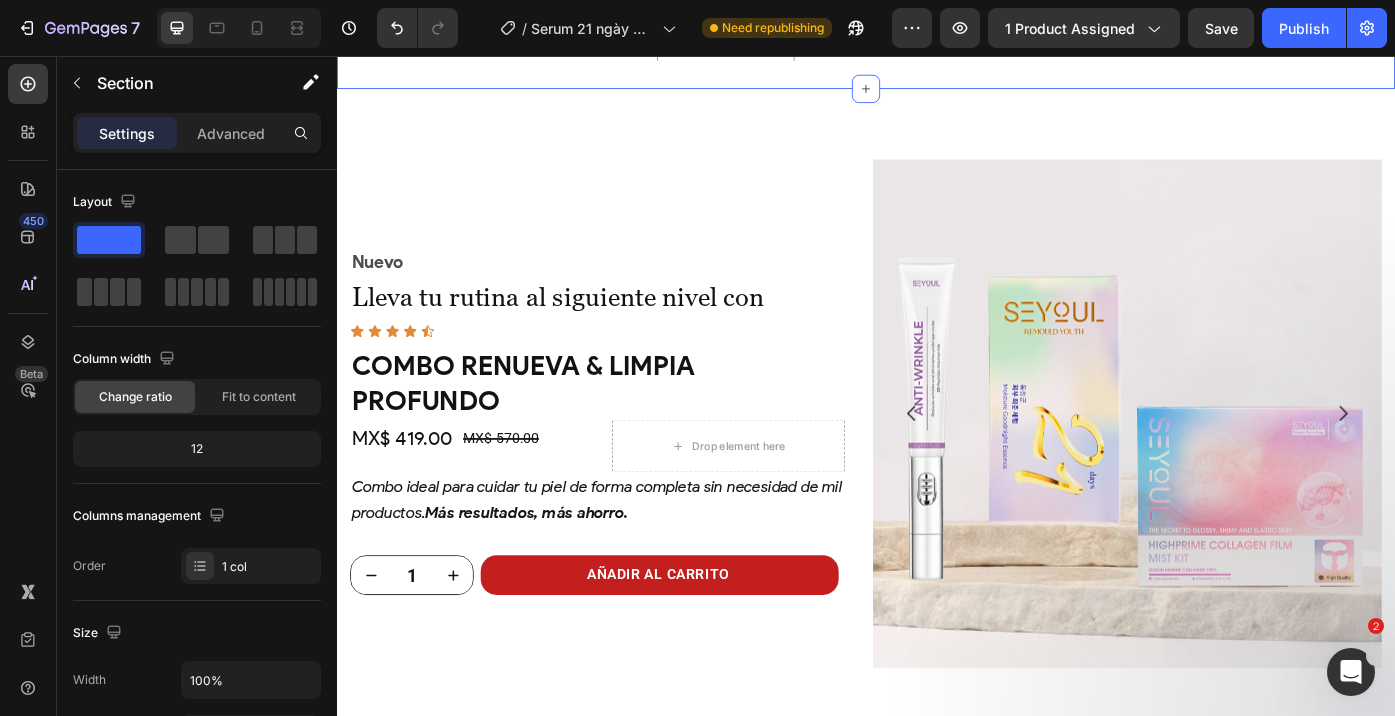 scroll, scrollTop: 2763, scrollLeft: 0, axis: vertical 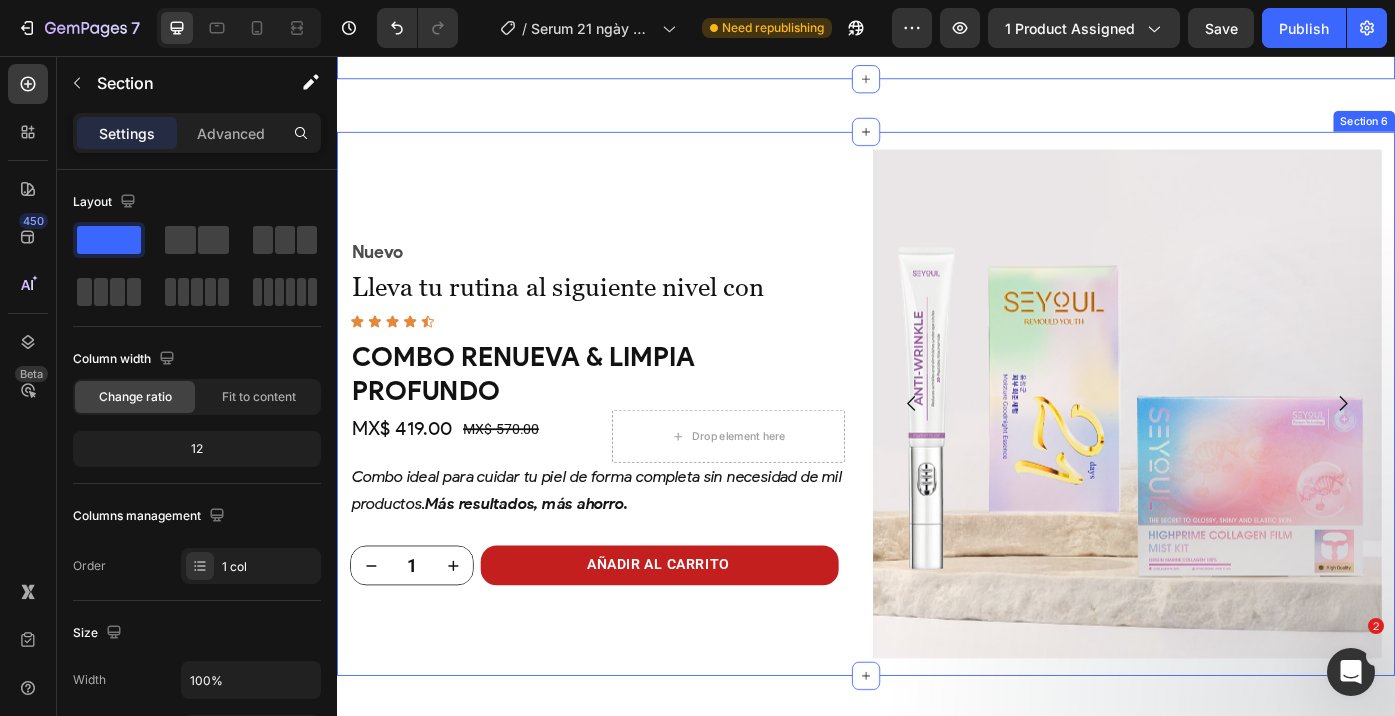 click on "Nuevo Text Block Lleva tu rutina al siguiente nivel con Heading Icon Icon Icon Icon Icon Icon List COMBO RENUEVA & LIMPIA PROFUNDO Heading MX$ 419.00 Product Price Product Price MX$ 570.00 Product Price Product Price Row
Drop element here Product Combo ideal para cuidar tu piel de forma completa sin necesidad de mil productos.  Más resultados, más ahorro. Text Block
1
Product Quantity AÑADIR AL CARRITO Product Cart Button Row Product Row
Image Image
Carousel Row
Image Image
Carousel Nuevo Text Block Lleva tu rutina al siguiente nivel con Heading Icon Icon Icon Icon Icon Icon List COMBO RENUEVA & LIMPIA PROFUNDO Heading MX$ 942.00 Product Price Product Price MX$ 1,256.00 Product Price Product Price Row Combo ideal para cuidar tu piel de forma completa sin necesidad de mil productos.  Más resultados, más ahorro. Text Block
1
Product Quantity AÑADIR AL CARRITO Row Product" at bounding box center [937, 450] 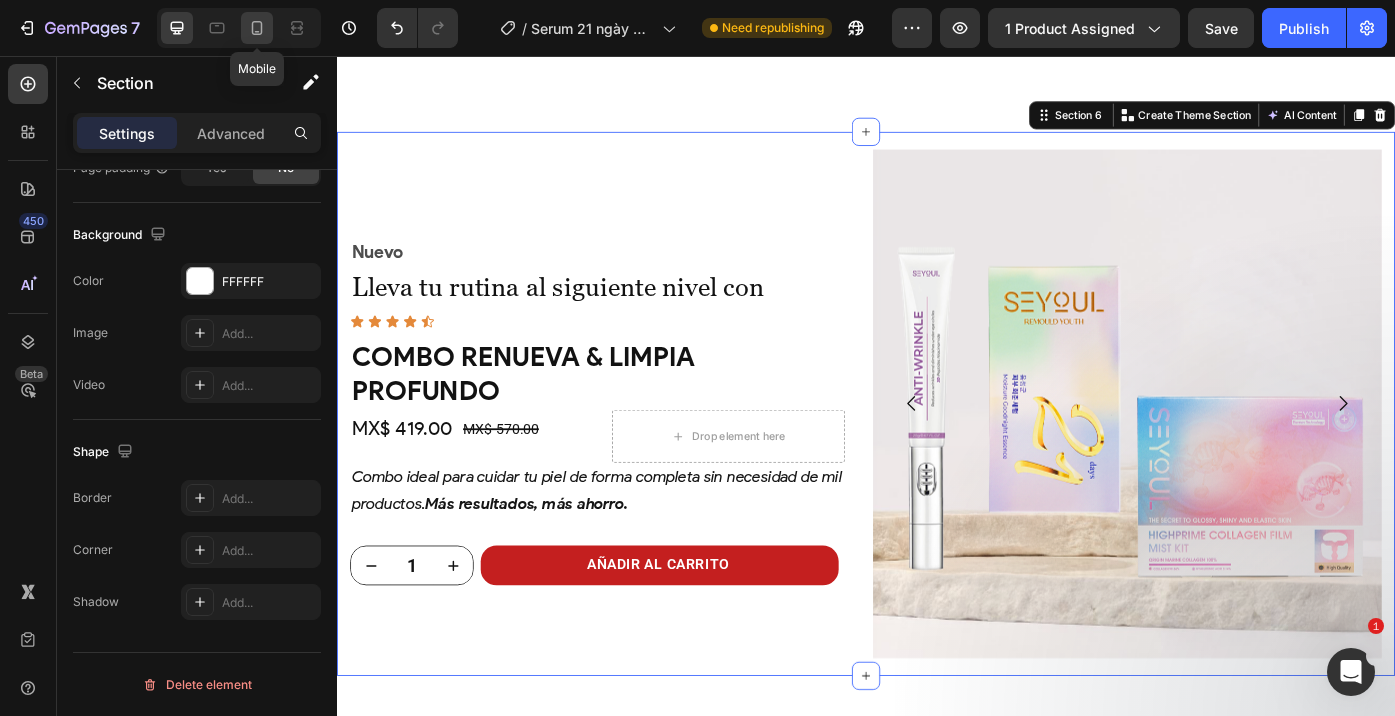 click 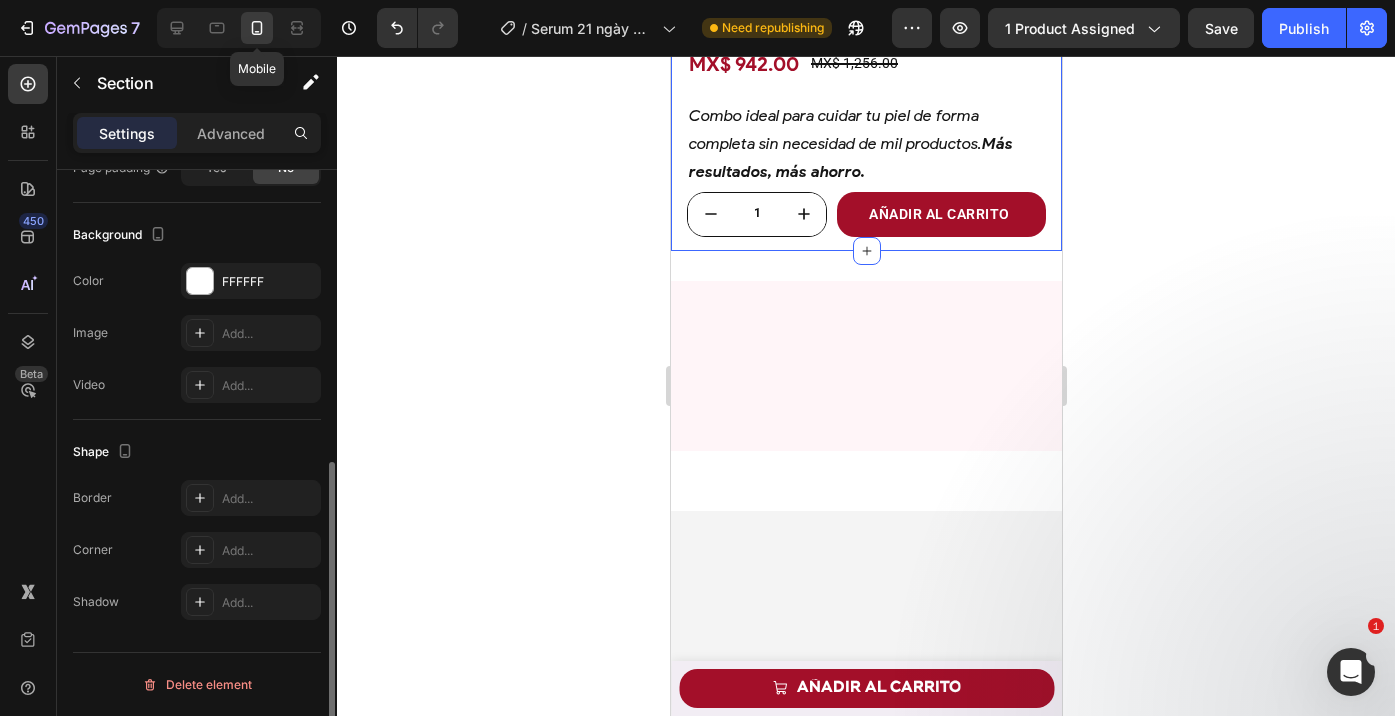 scroll, scrollTop: 2663, scrollLeft: 0, axis: vertical 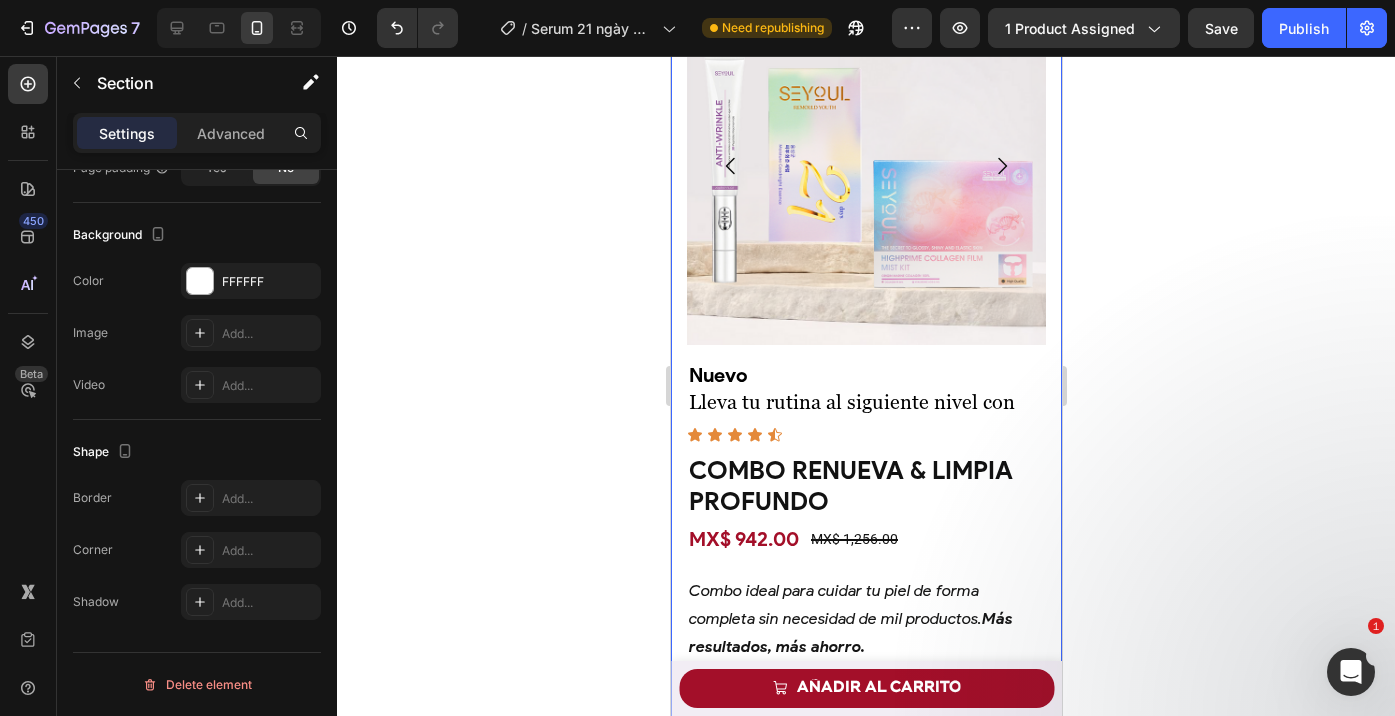 click 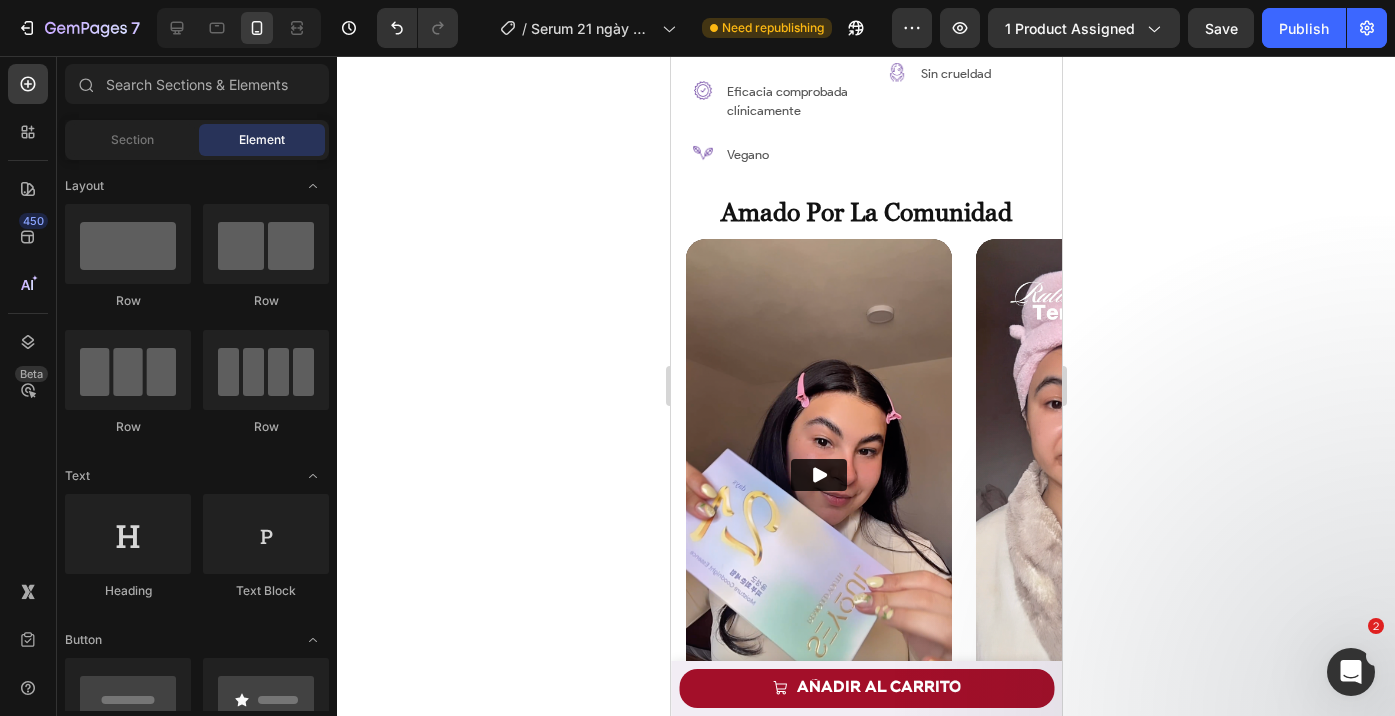scroll, scrollTop: 1888, scrollLeft: 0, axis: vertical 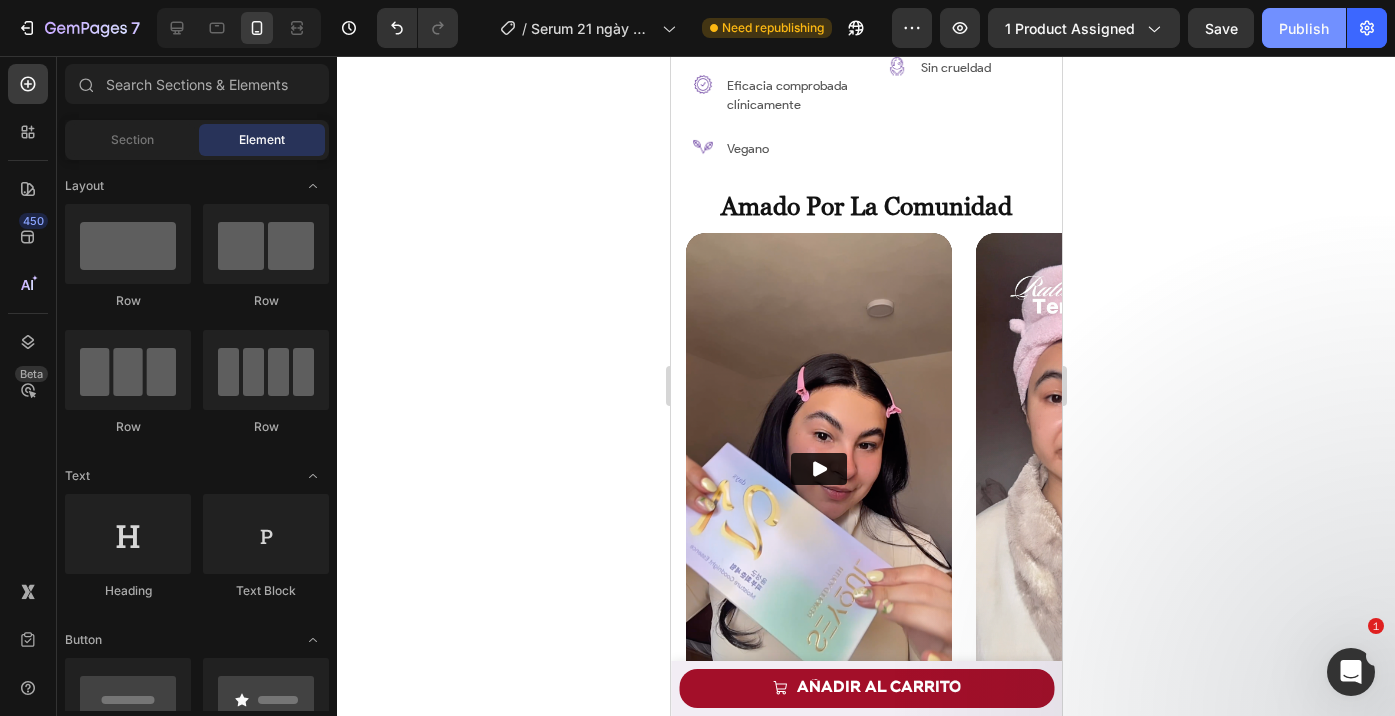 click on "Publish" at bounding box center (1304, 28) 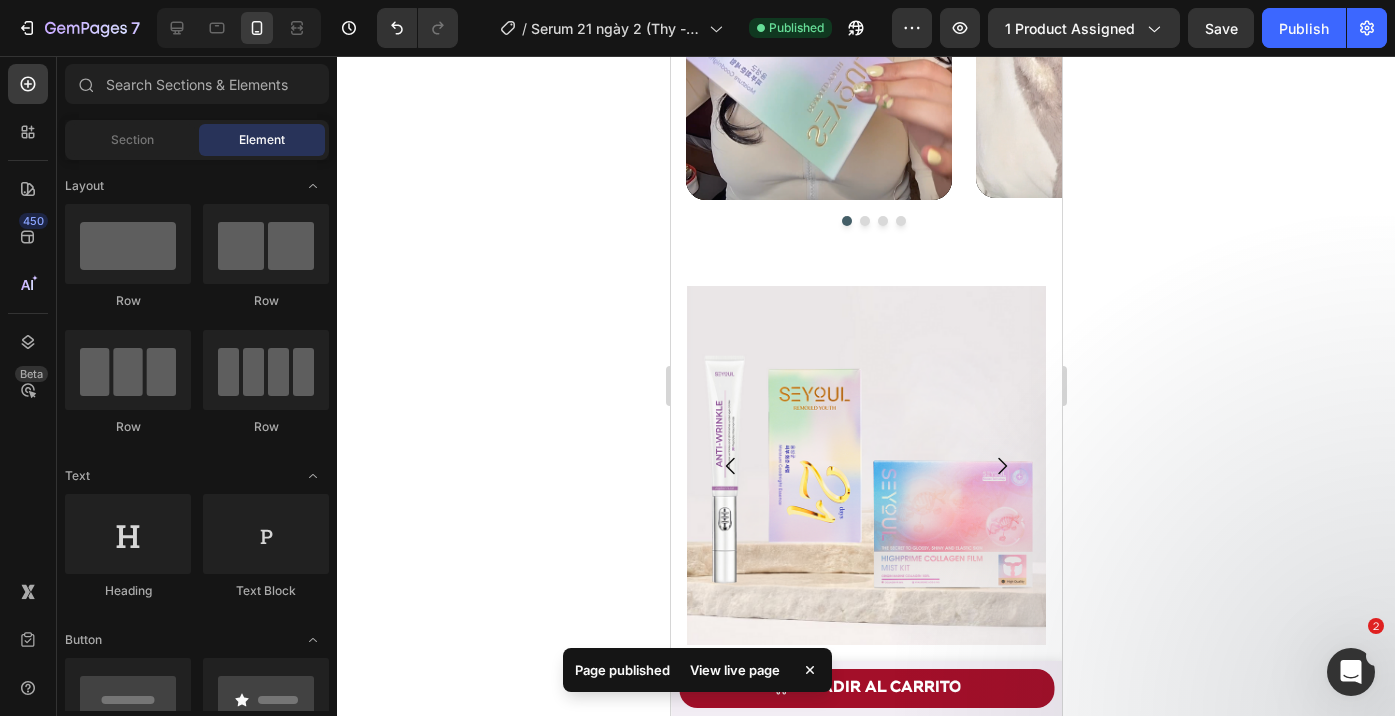 scroll, scrollTop: 1728, scrollLeft: 0, axis: vertical 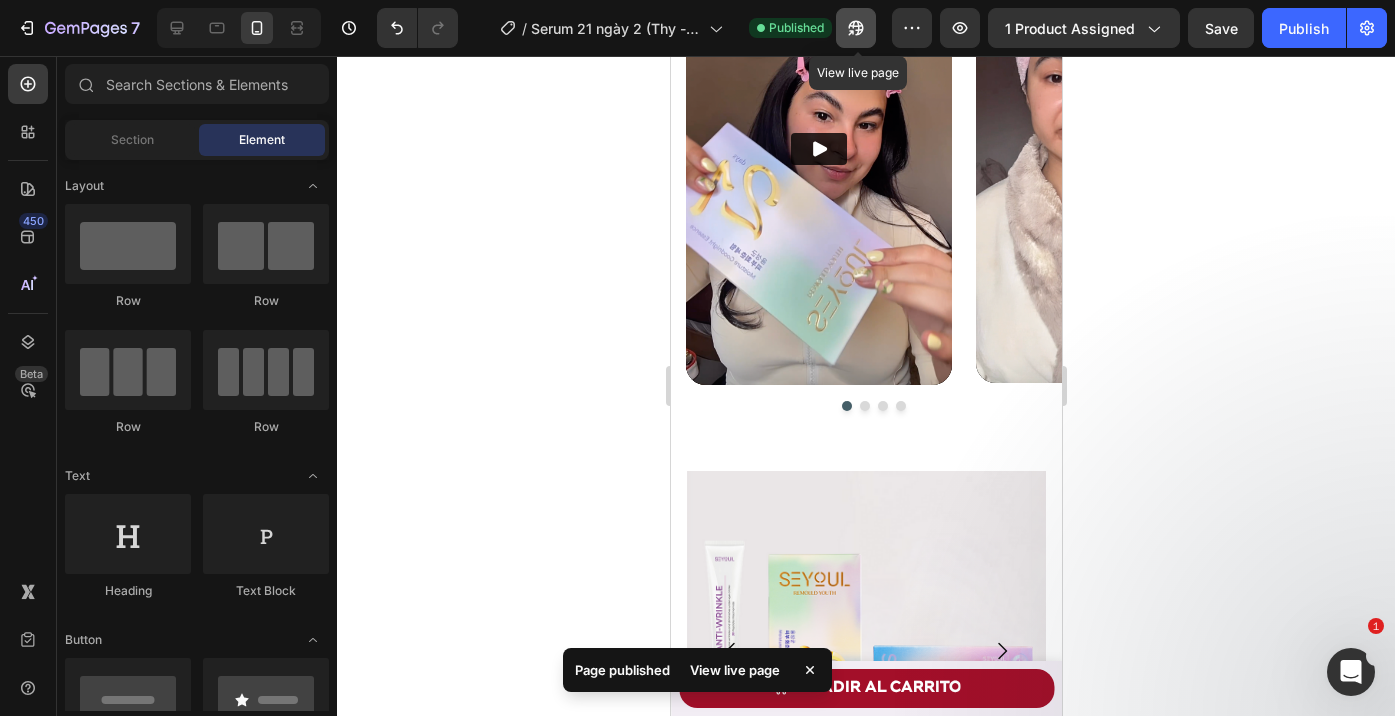 click 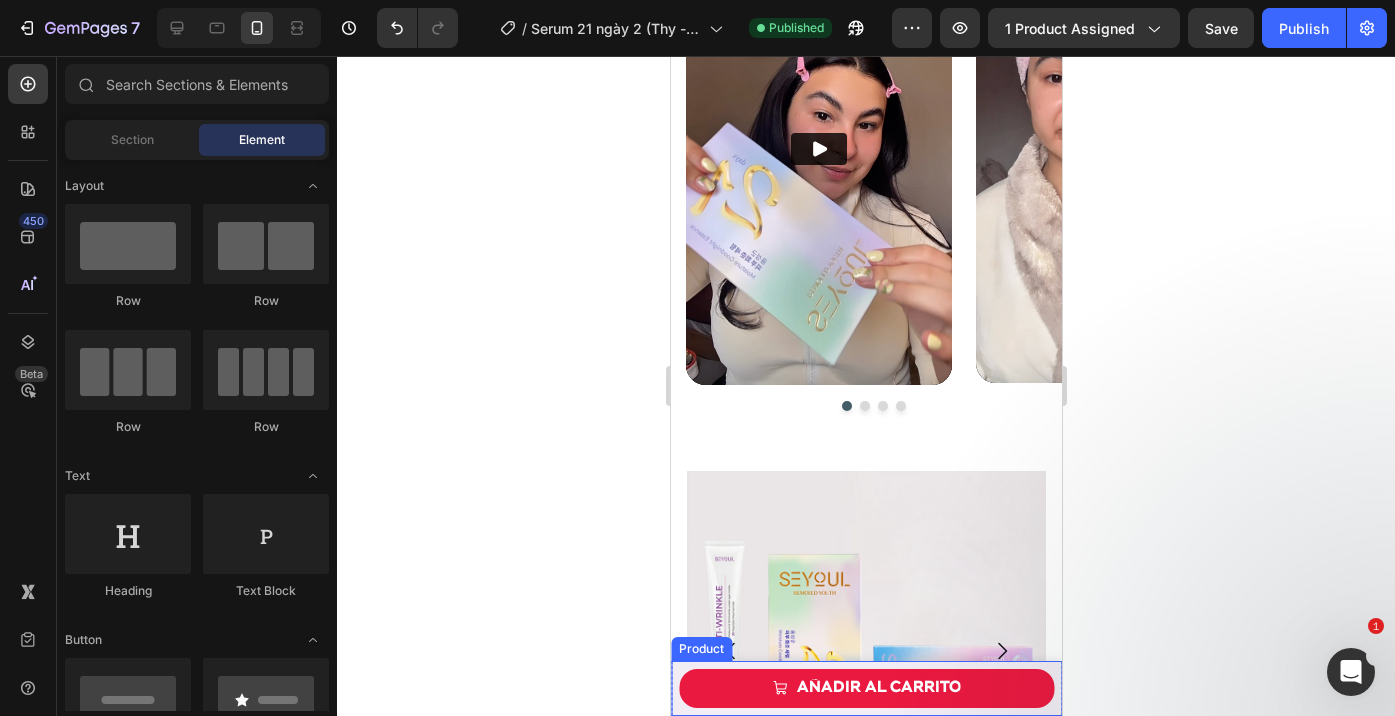 click on "AÑADIR AL CARRITO" at bounding box center [865, 688] 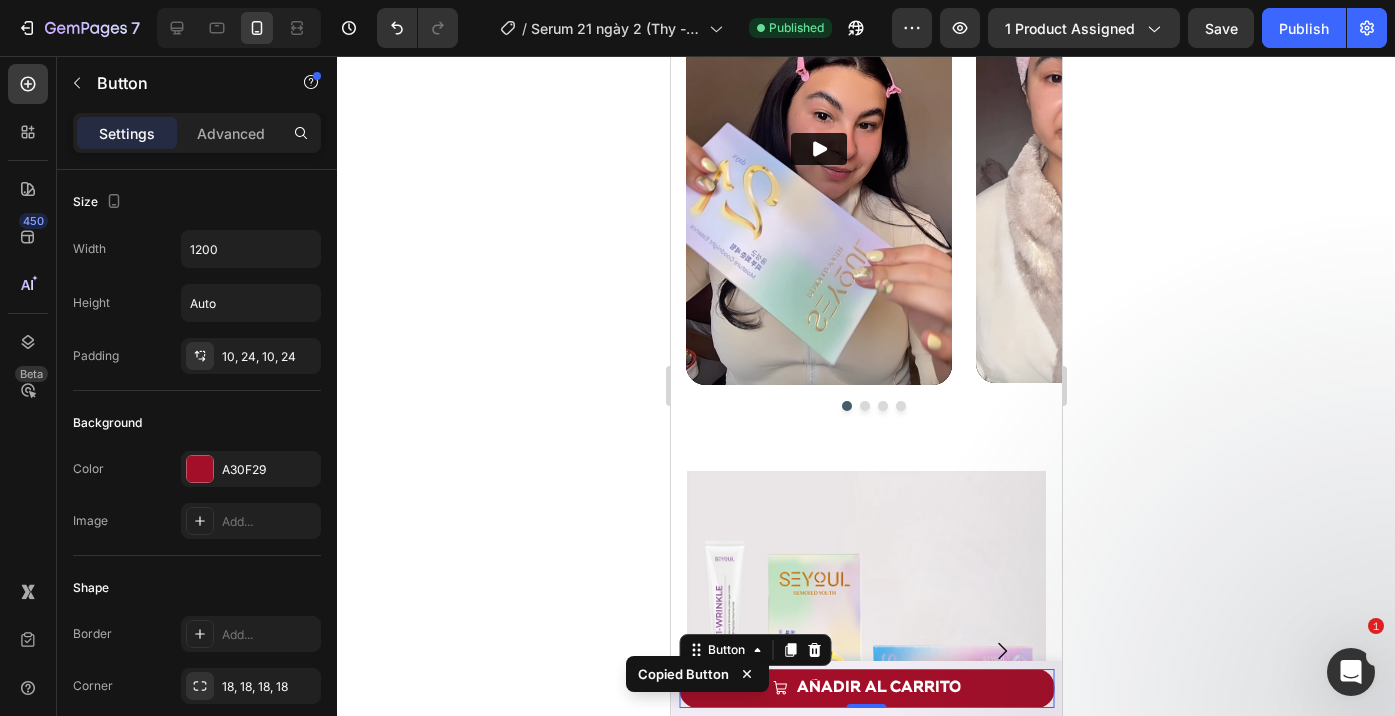 click on "Video Video Video Video Carousel" at bounding box center (865, 169) 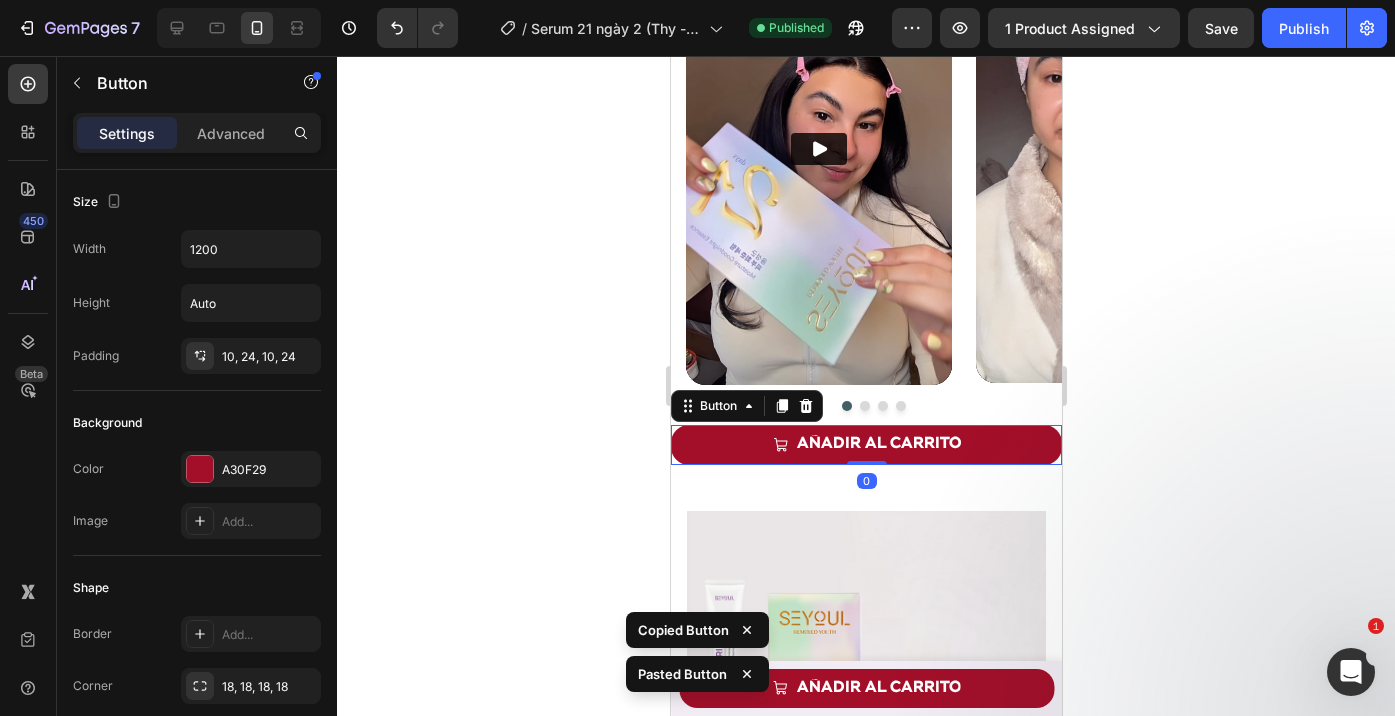 click 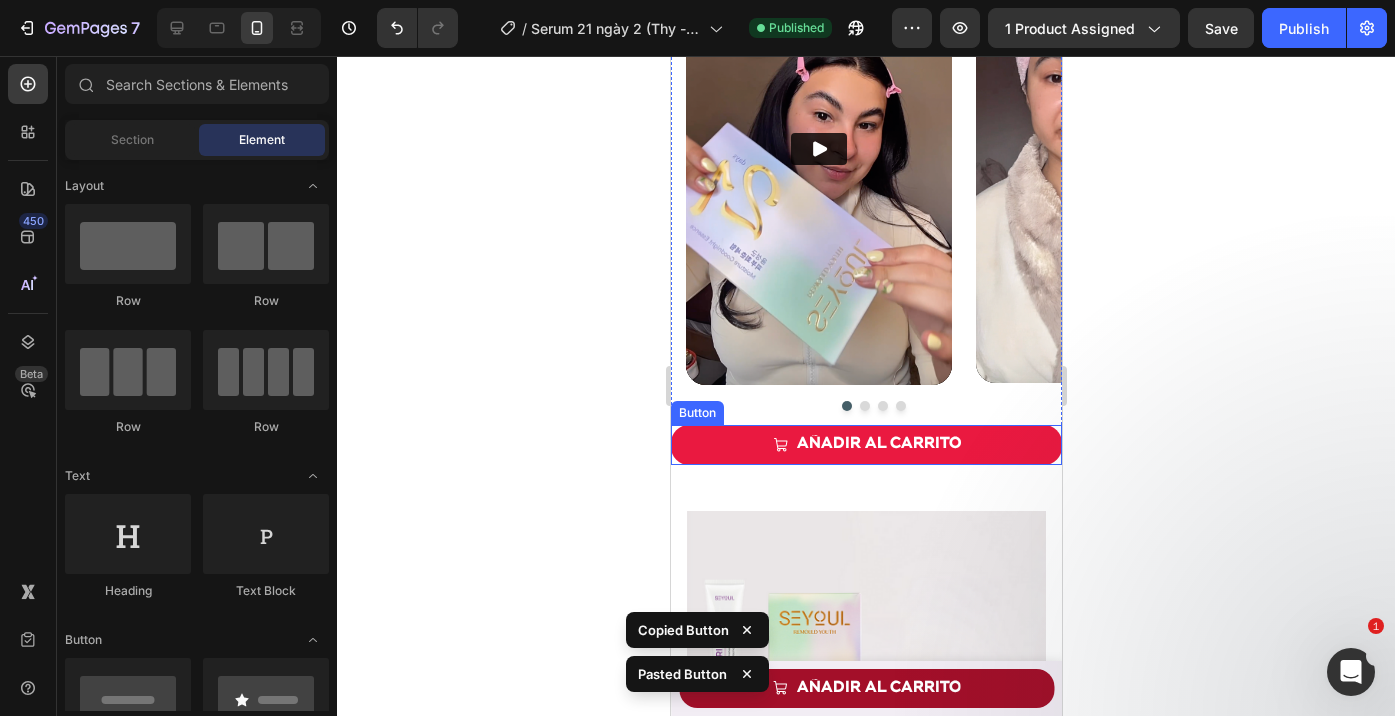 click on "AÑADIR AL CARRITO" at bounding box center (865, 444) 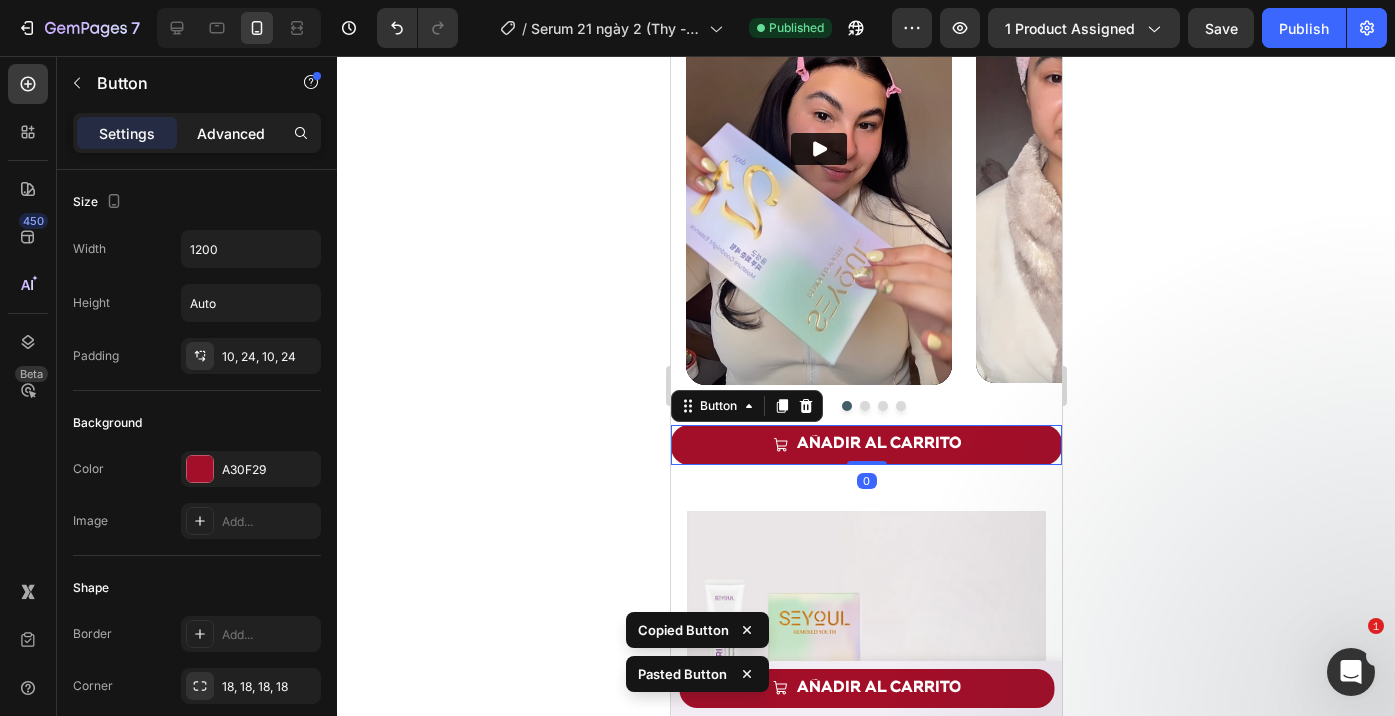 click on "Advanced" at bounding box center [231, 133] 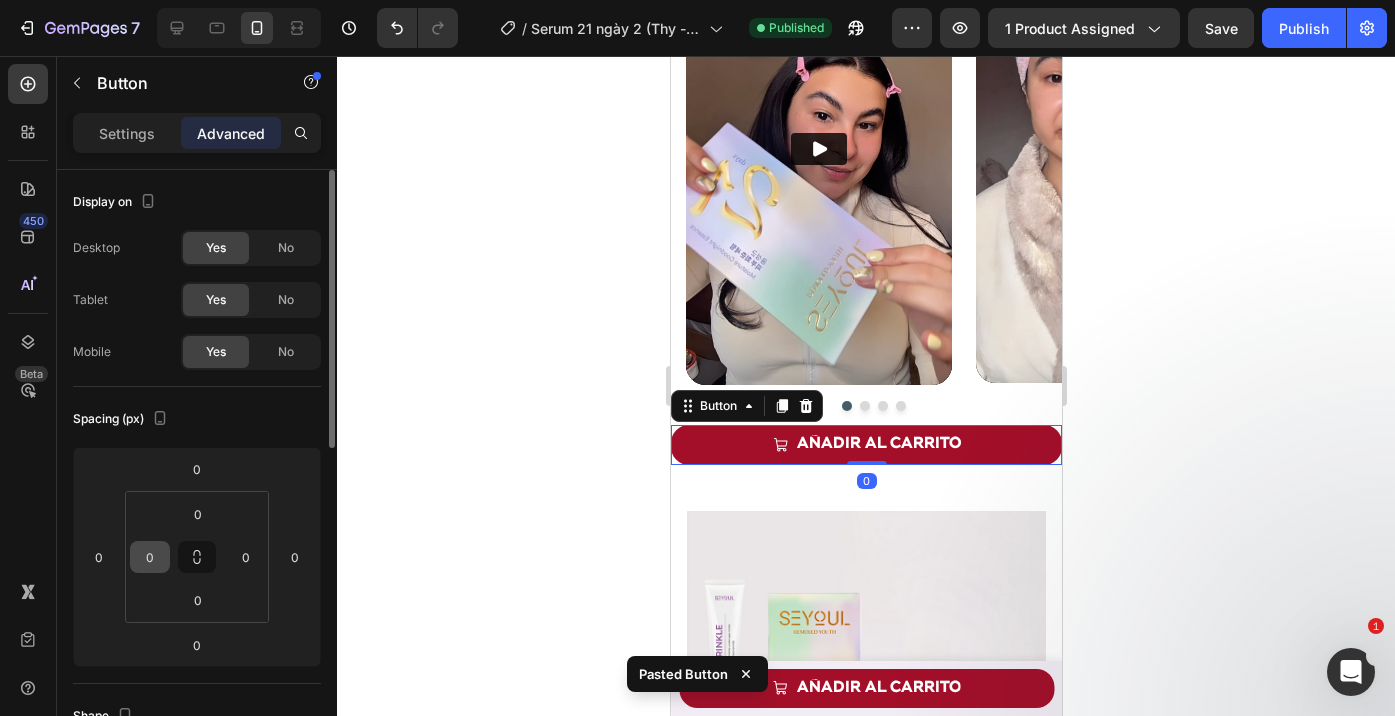 click on "0" at bounding box center [150, 557] 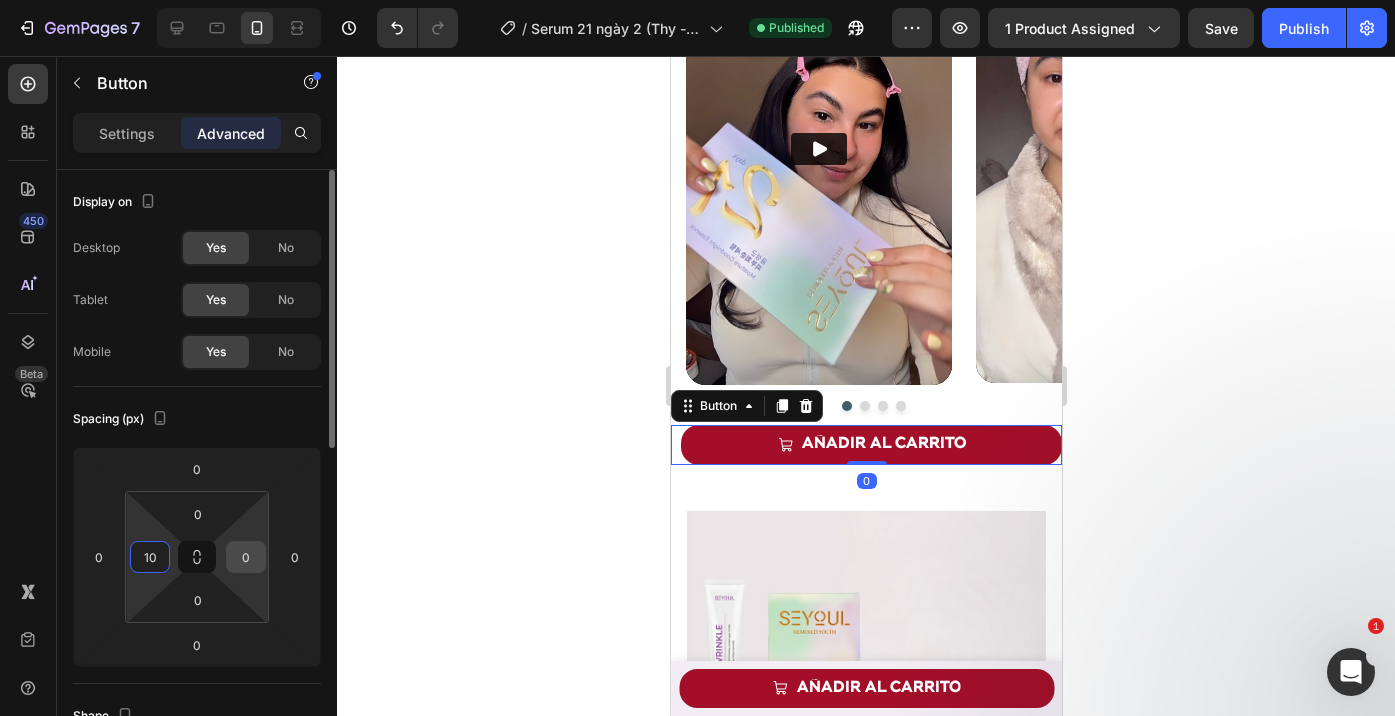 type on "10" 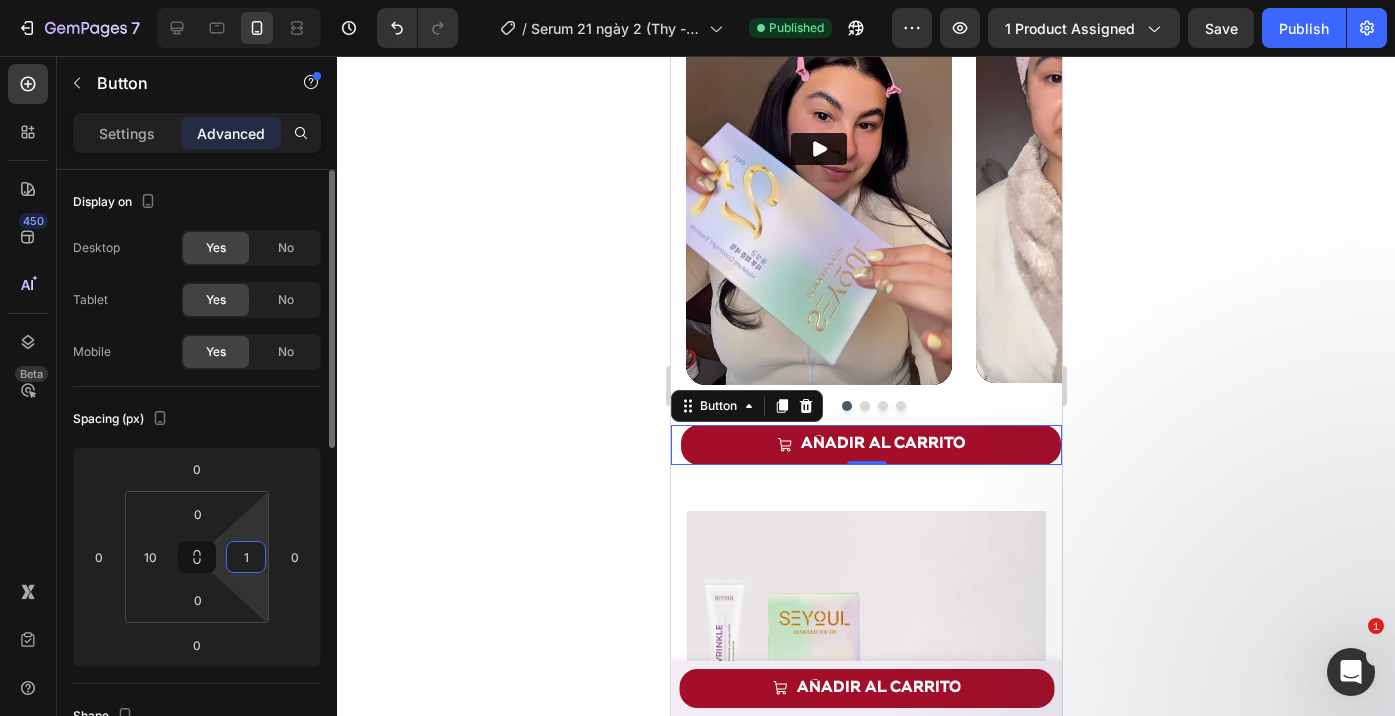type on "10" 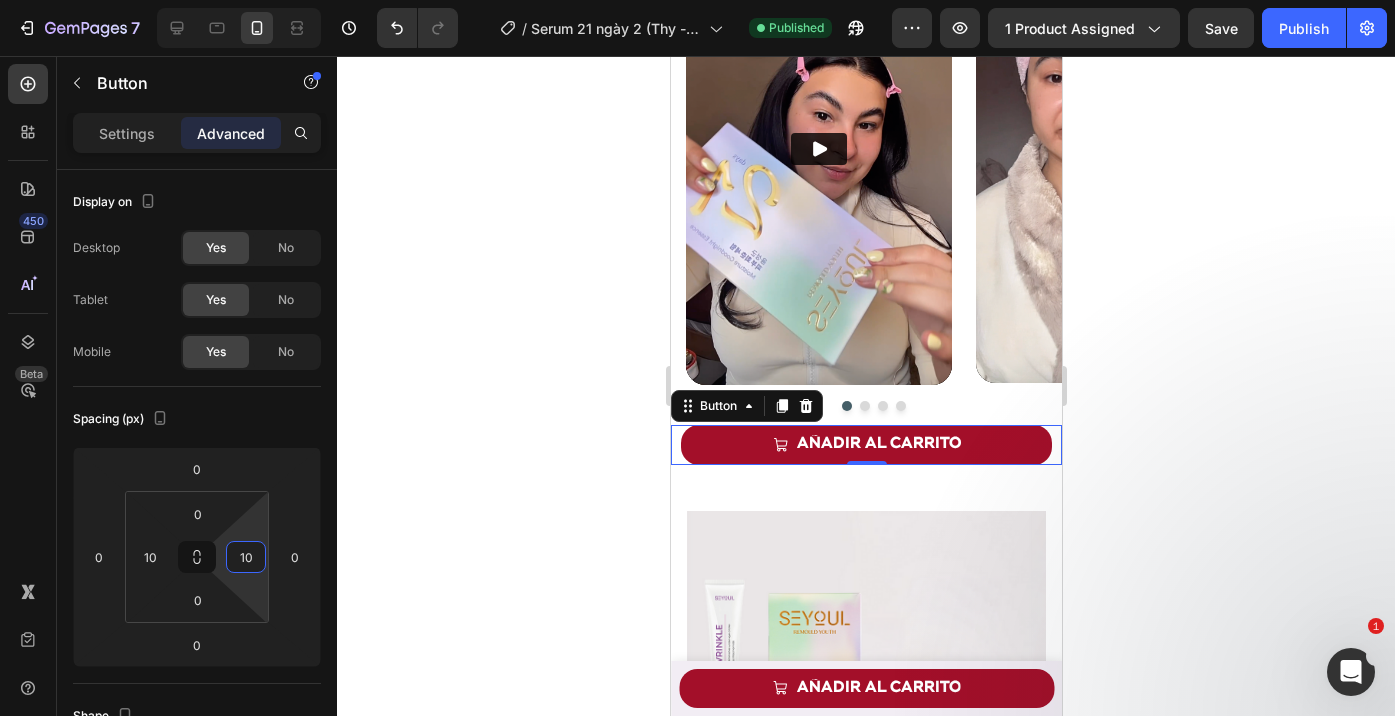 click 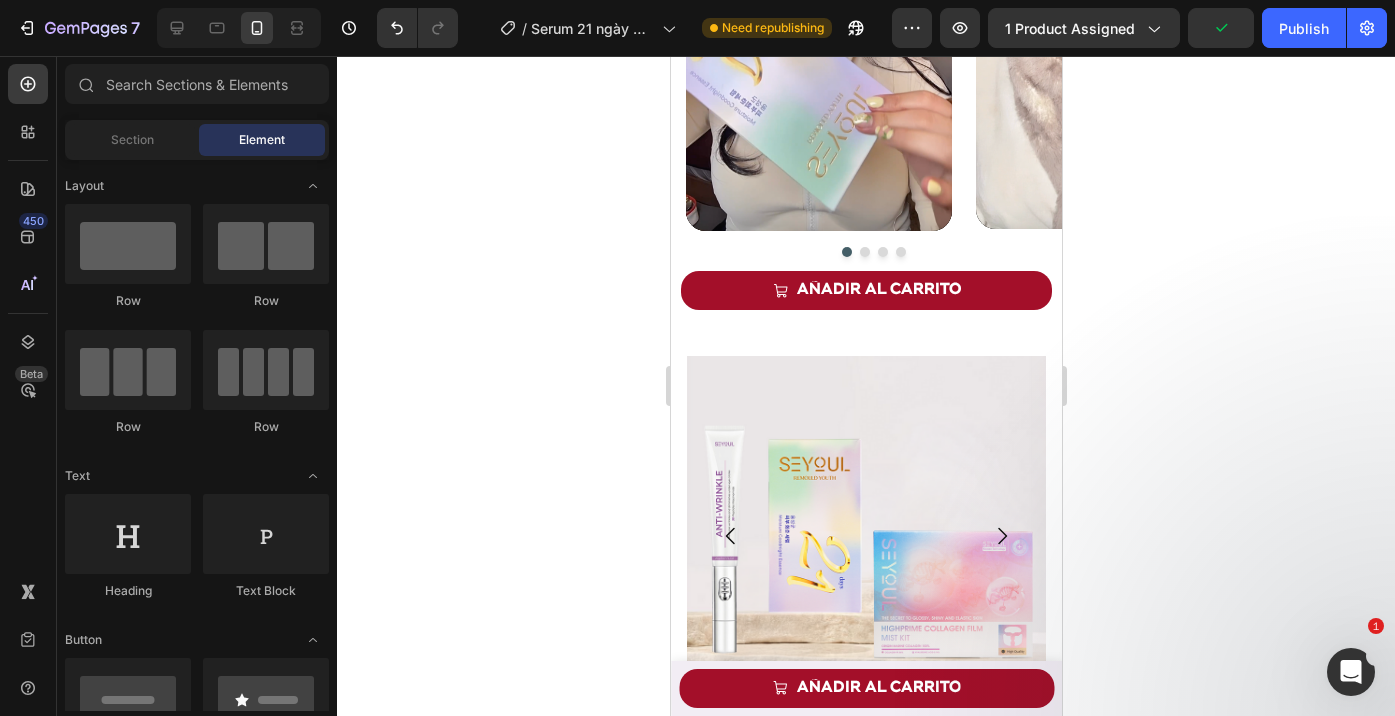 scroll, scrollTop: 2333, scrollLeft: 0, axis: vertical 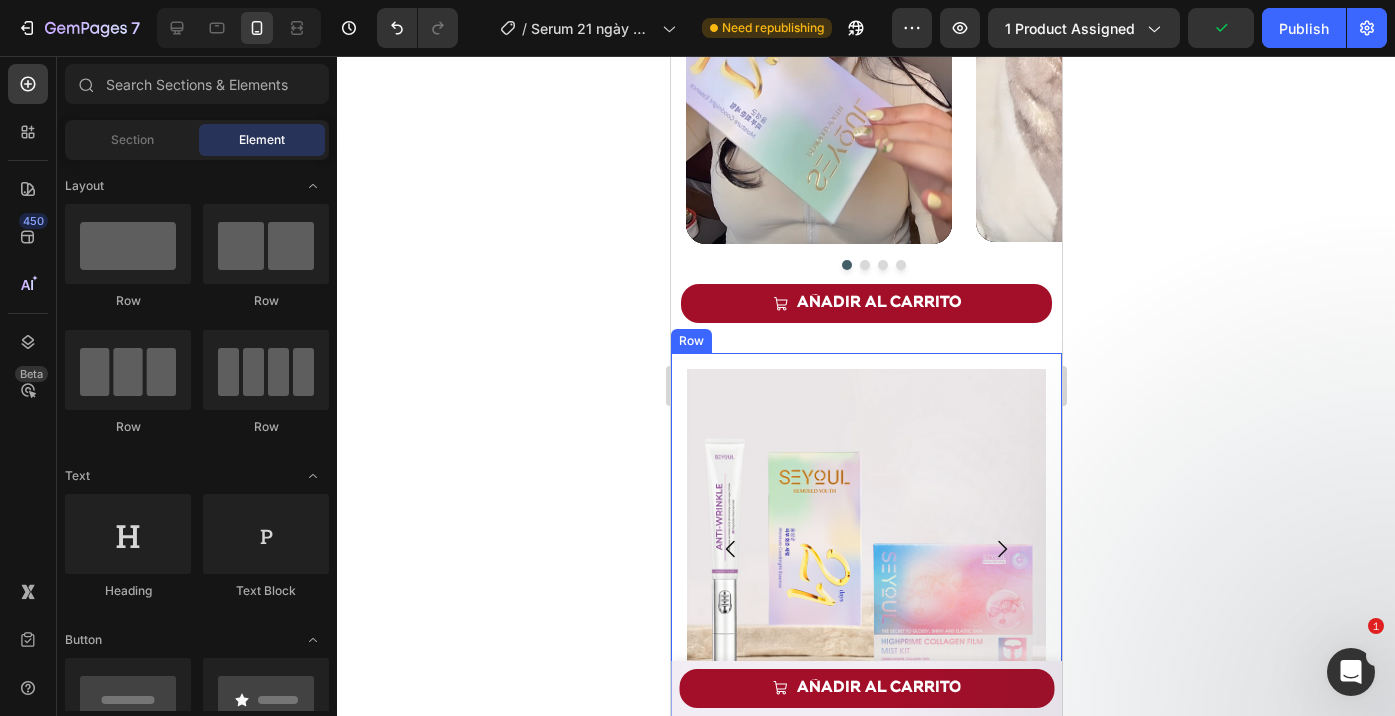 click on "Image Image
Carousel Nuevo Text Block Lleva tu rutina al siguiente nivel con Heading Icon Icon Icon Icon Icon Icon List COMBO RENUEVA & LIMPIA PROFUNDO Heading MX$ 942.00 Product Price Product Price MX$ 1,256.00 Product Price Product Price Row Combo ideal para cuidar tu piel de forma completa sin necesidad de mil productos.  Más resultados, más ahorro. Text Block
1
Product Quantity AÑADIR AL CARRITO Product Cart Button Row Product Row" at bounding box center [865, 731] 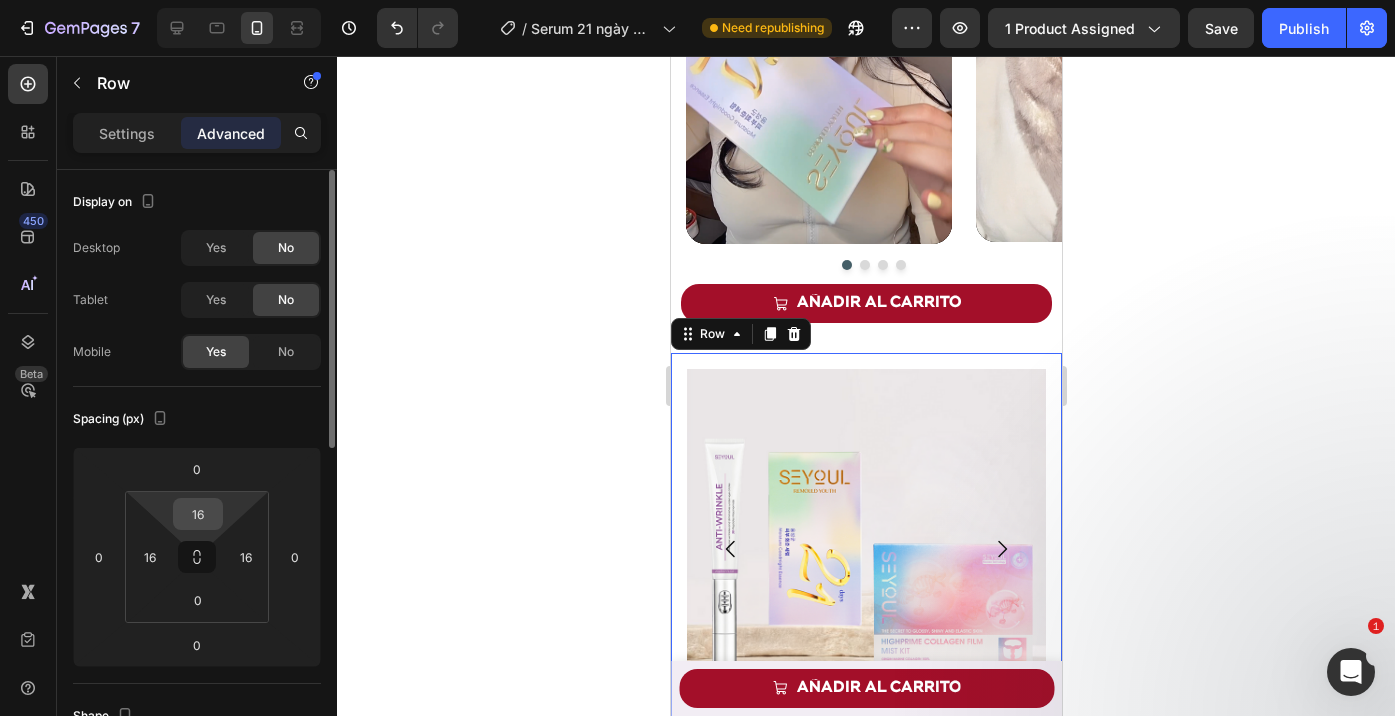 click on "16" at bounding box center (198, 514) 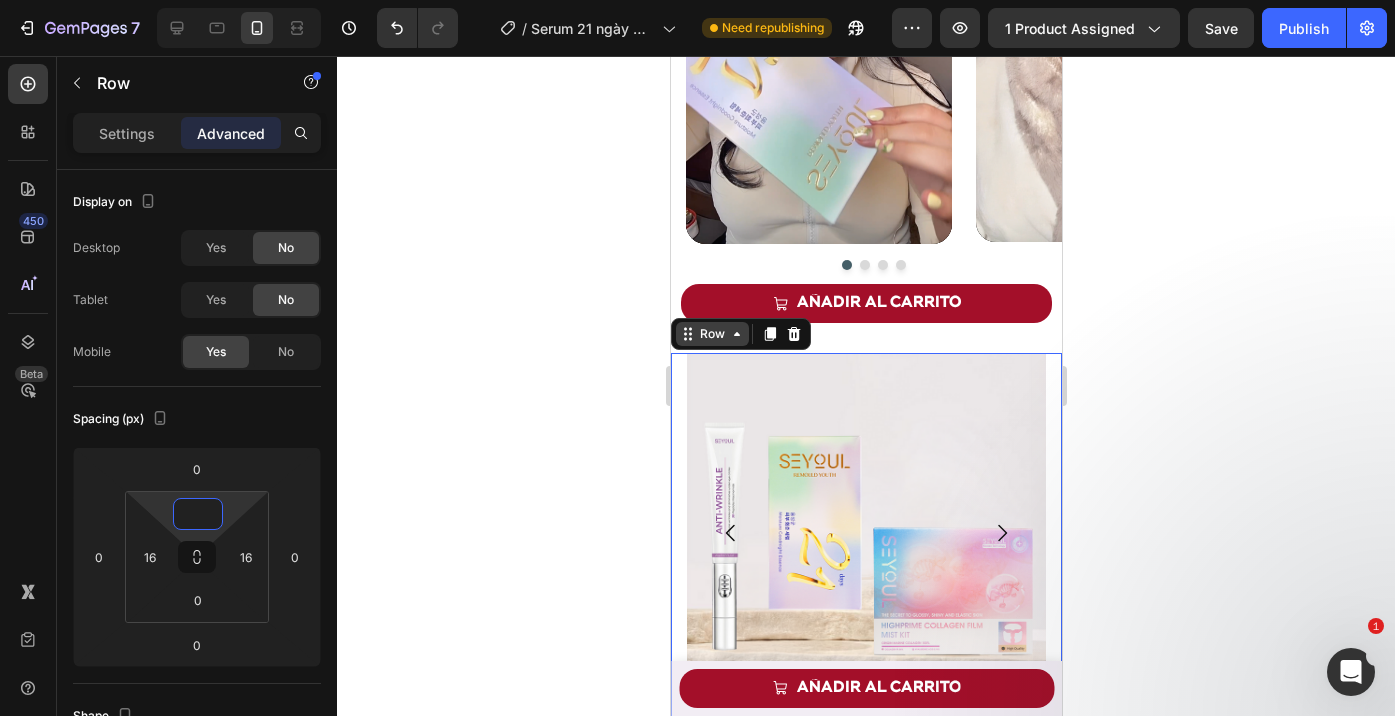 click on "Row" at bounding box center (711, 334) 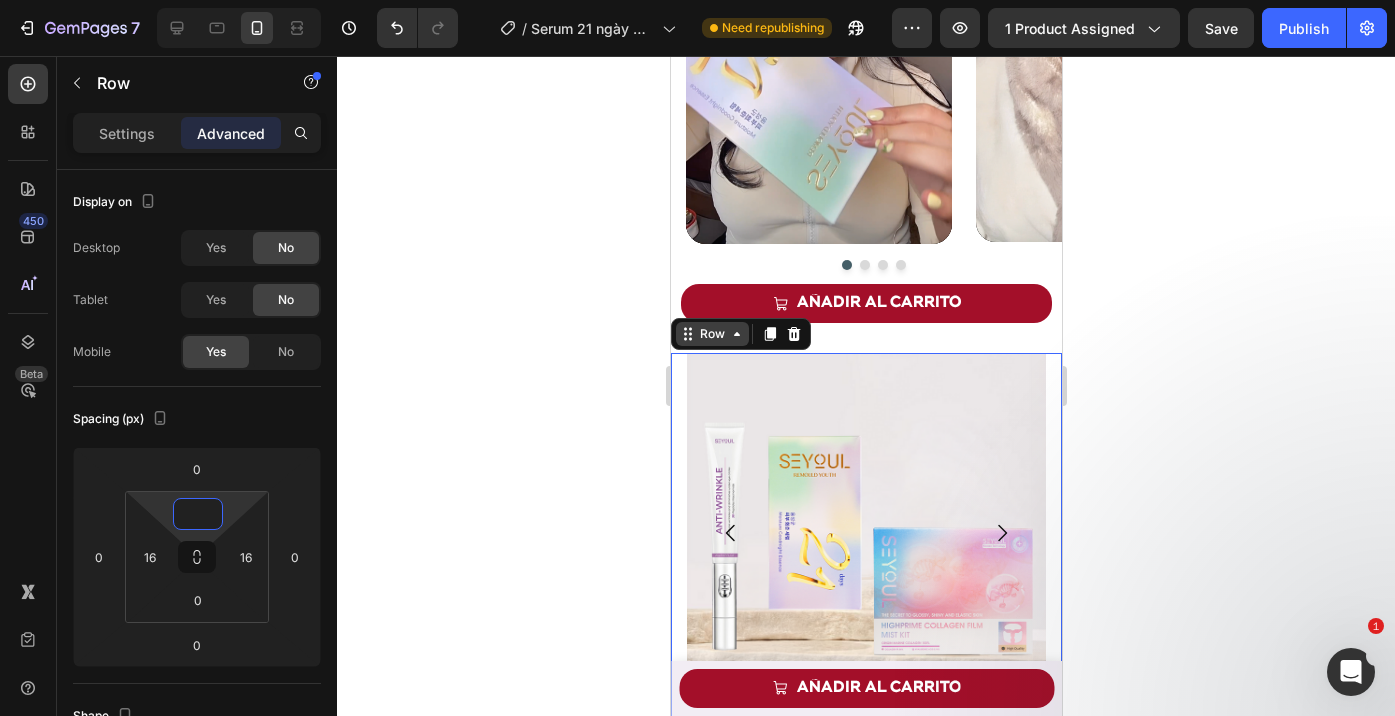 type on "0" 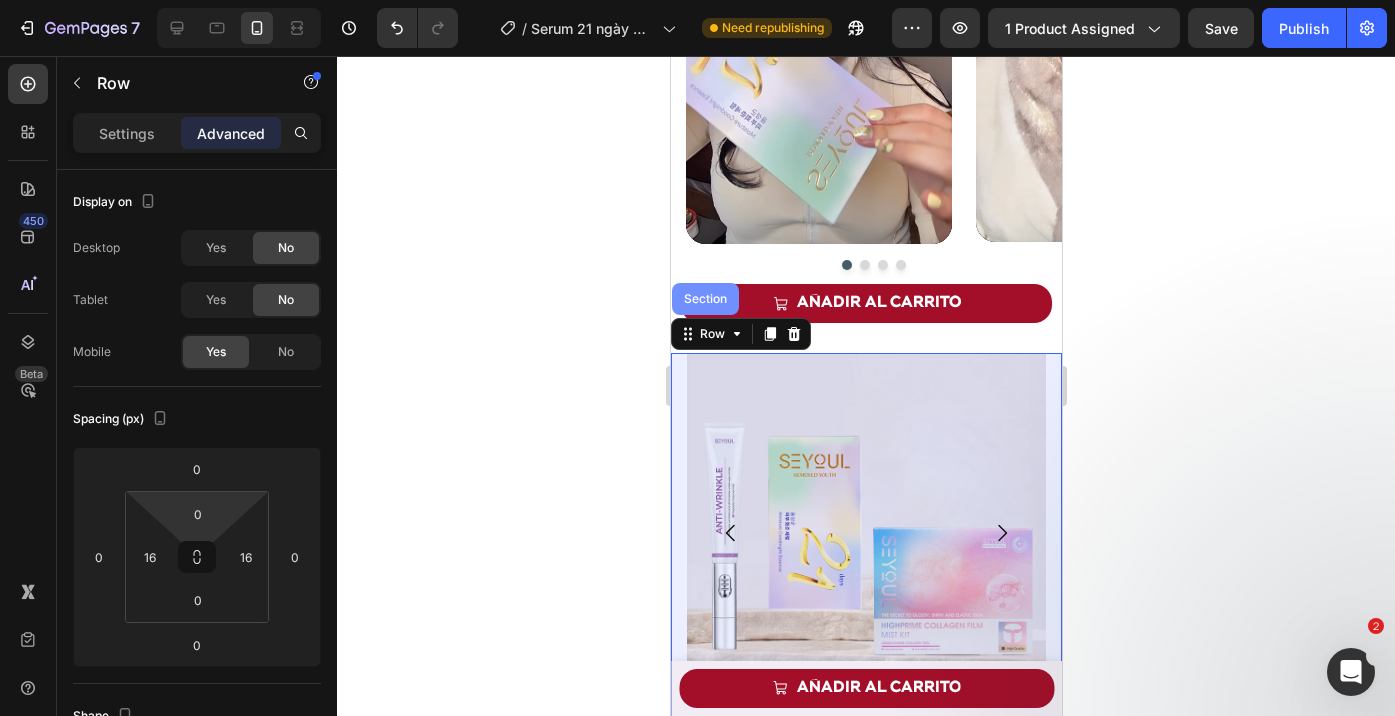click on "Section" at bounding box center [704, 299] 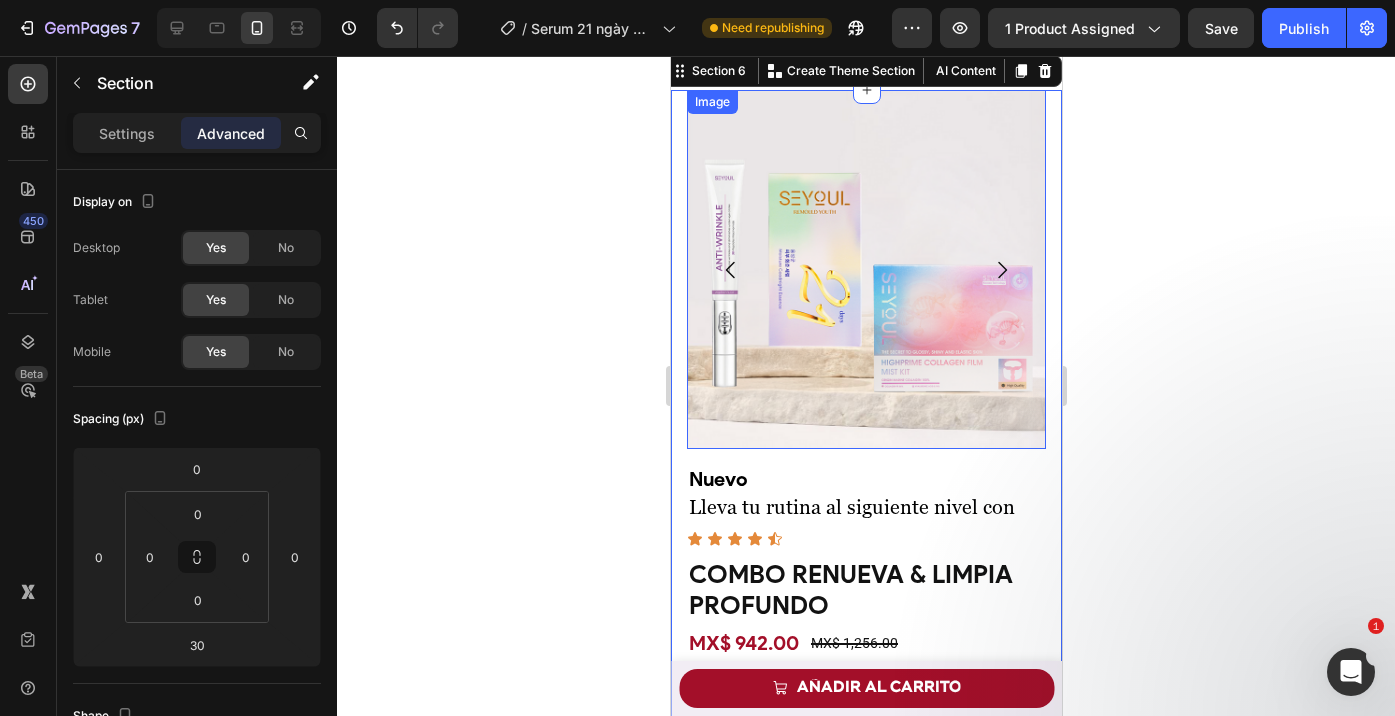 scroll, scrollTop: 2632, scrollLeft: 0, axis: vertical 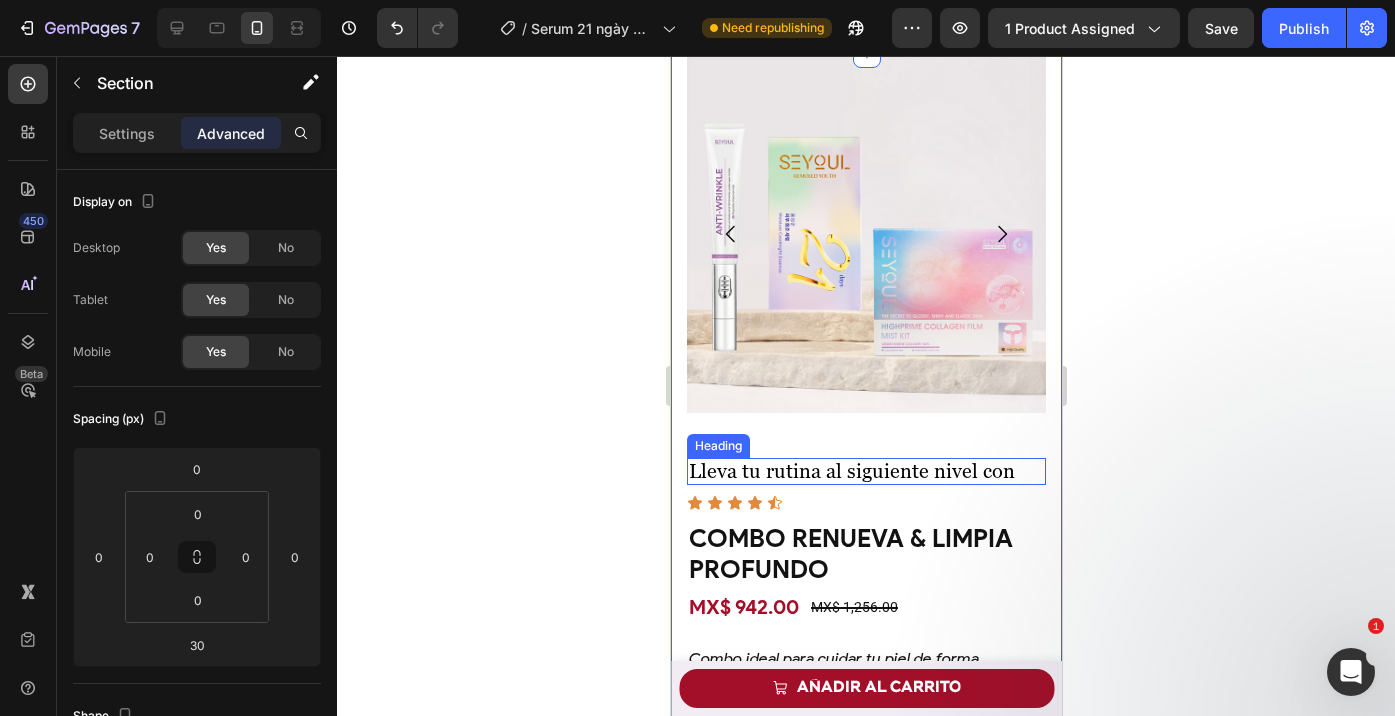 click 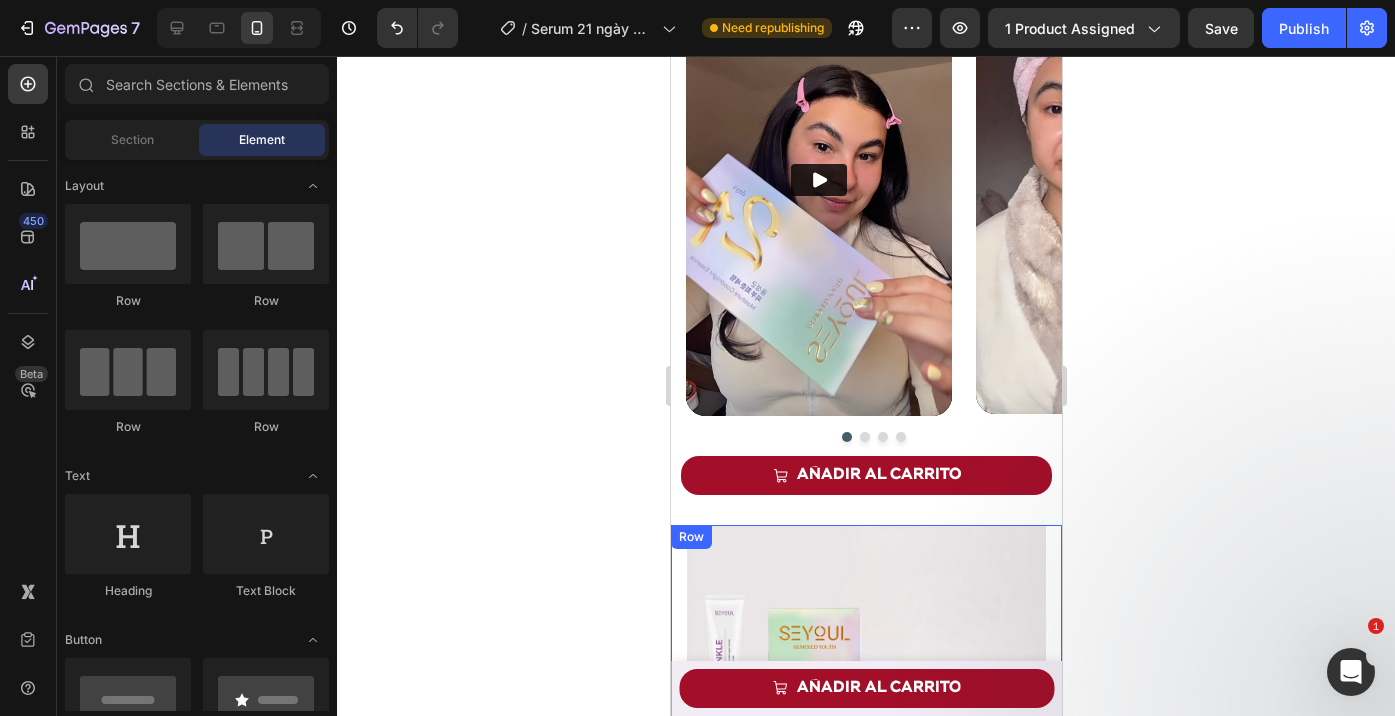 scroll, scrollTop: 2102, scrollLeft: 0, axis: vertical 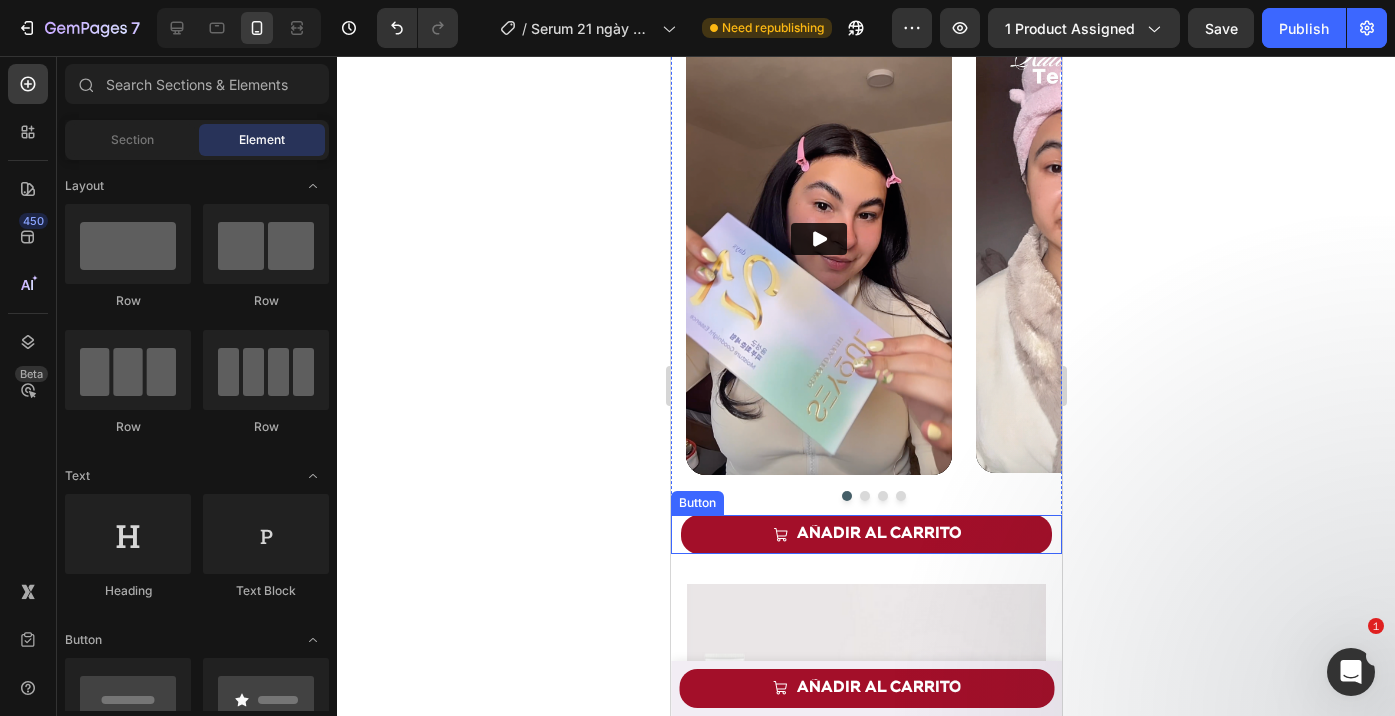 click on "AÑADIR AL CARRITO Button" at bounding box center [865, 534] 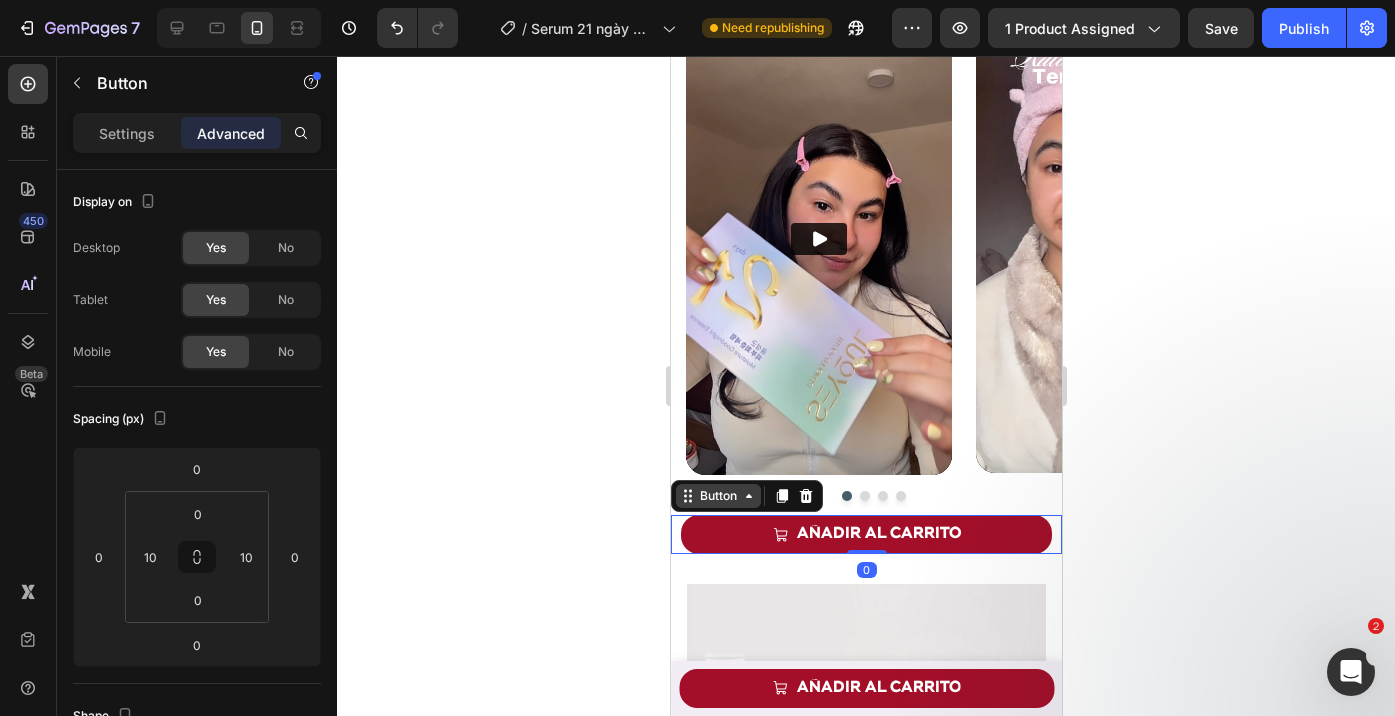 click 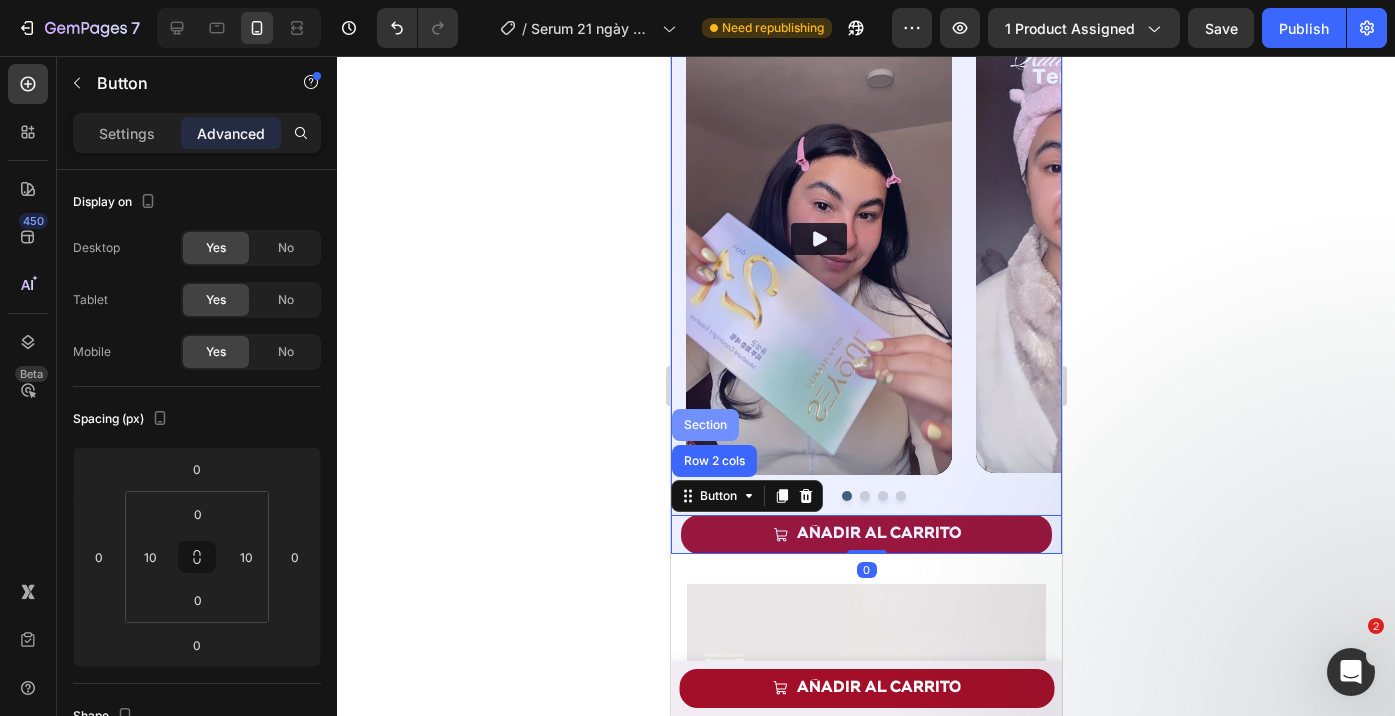 click on "Section" at bounding box center [704, 425] 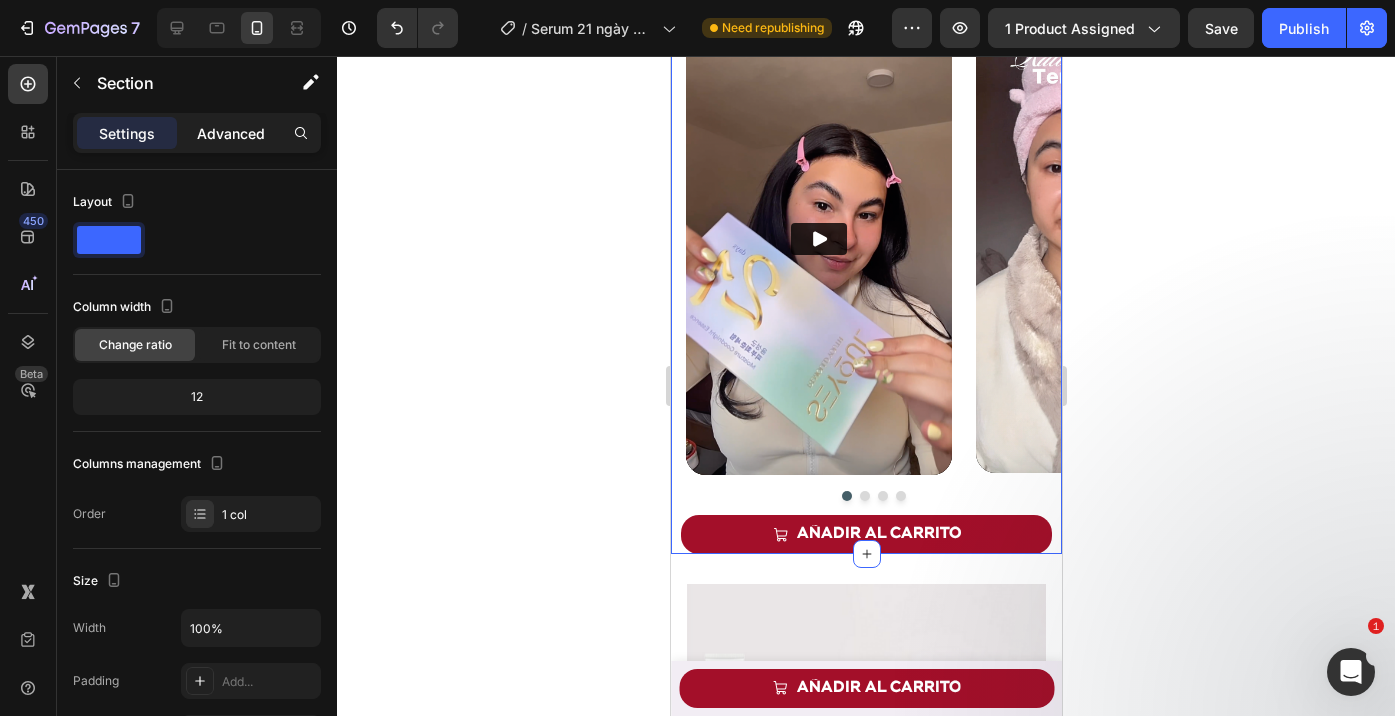 click on "Advanced" at bounding box center (231, 133) 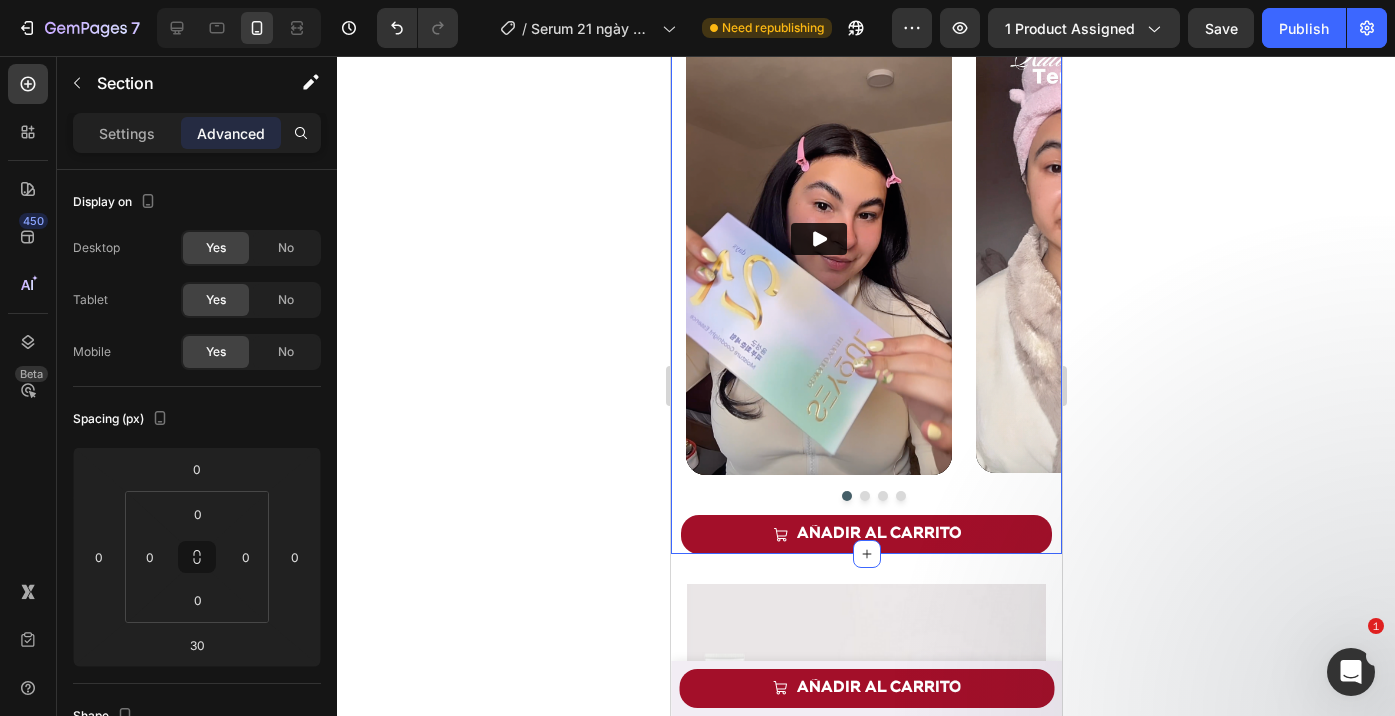click 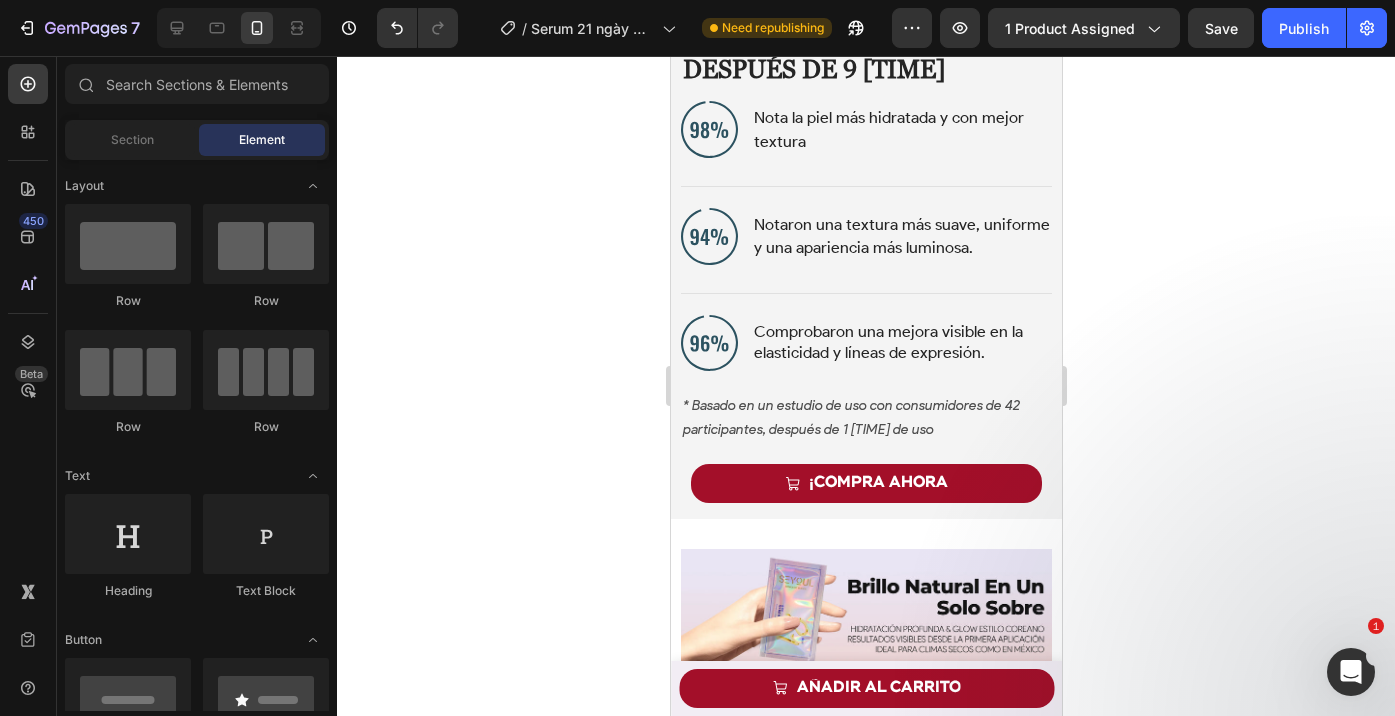 scroll, scrollTop: 4250, scrollLeft: 0, axis: vertical 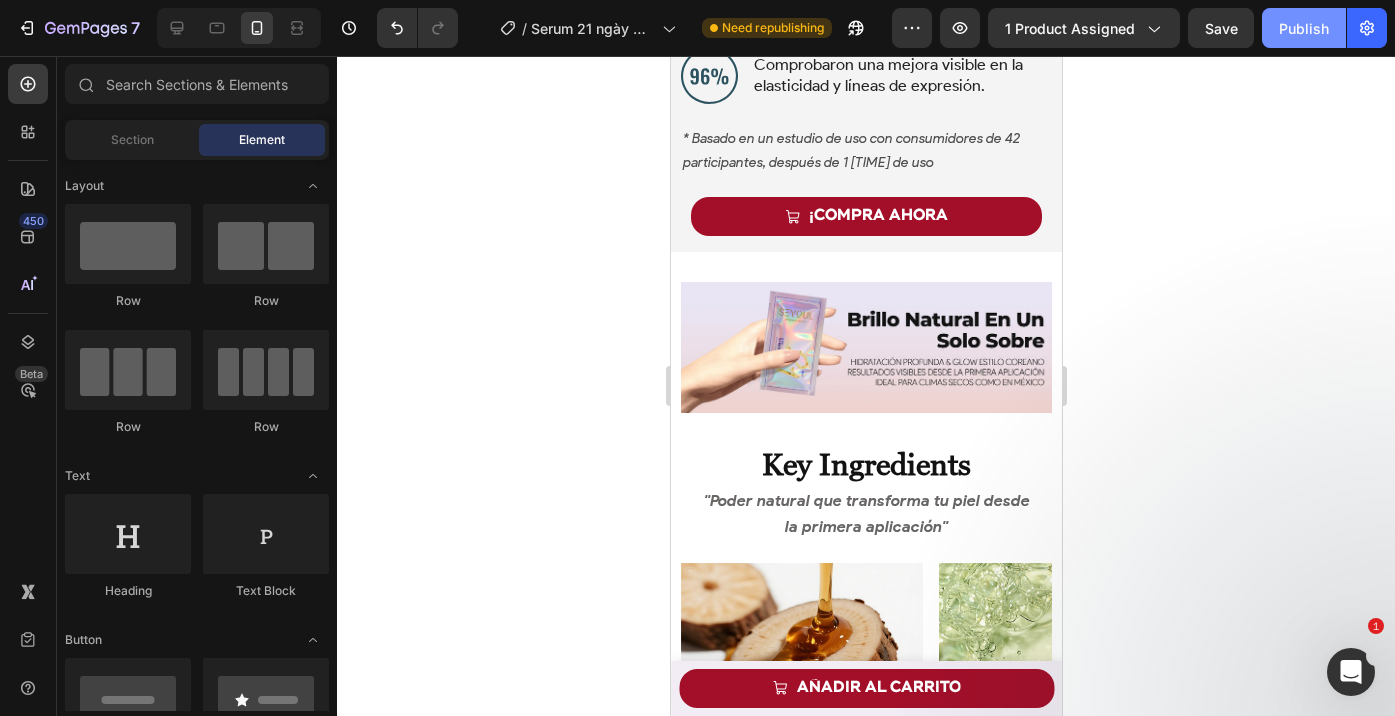 click on "Publish" at bounding box center [1304, 28] 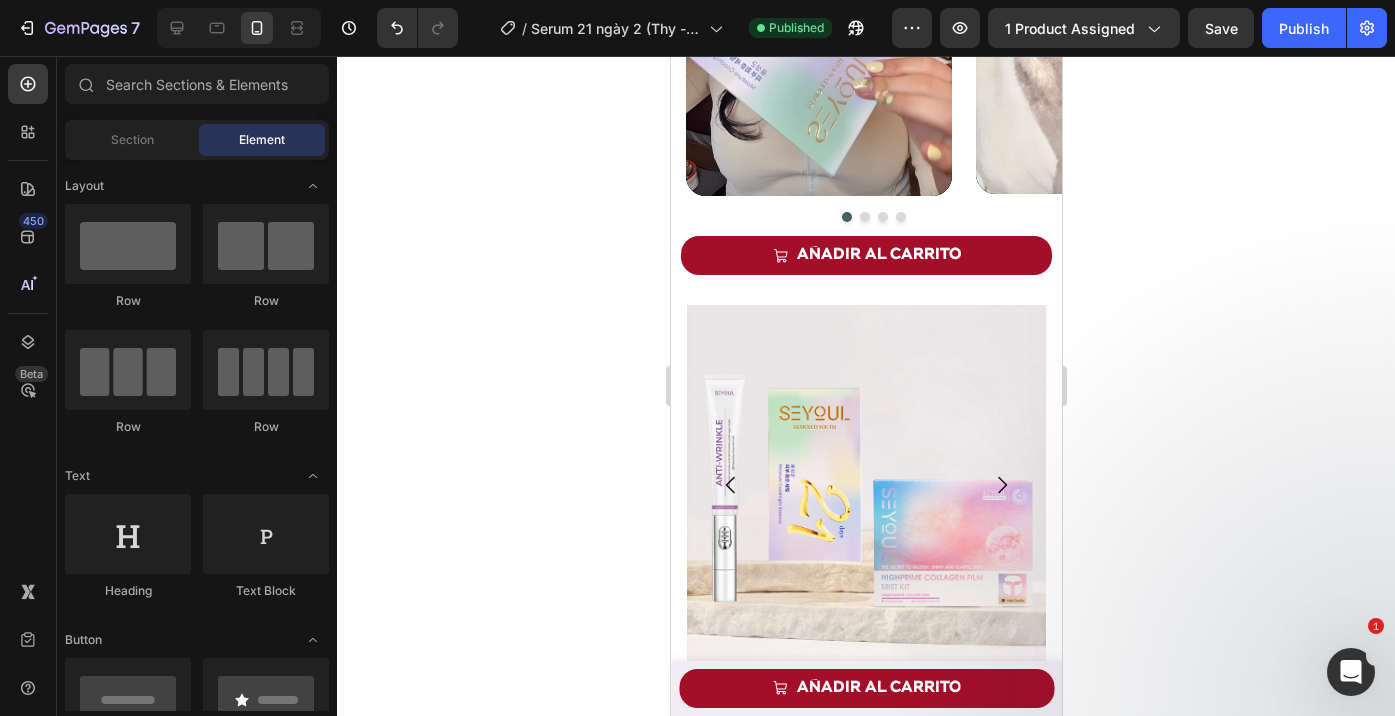 scroll, scrollTop: 2339, scrollLeft: 0, axis: vertical 